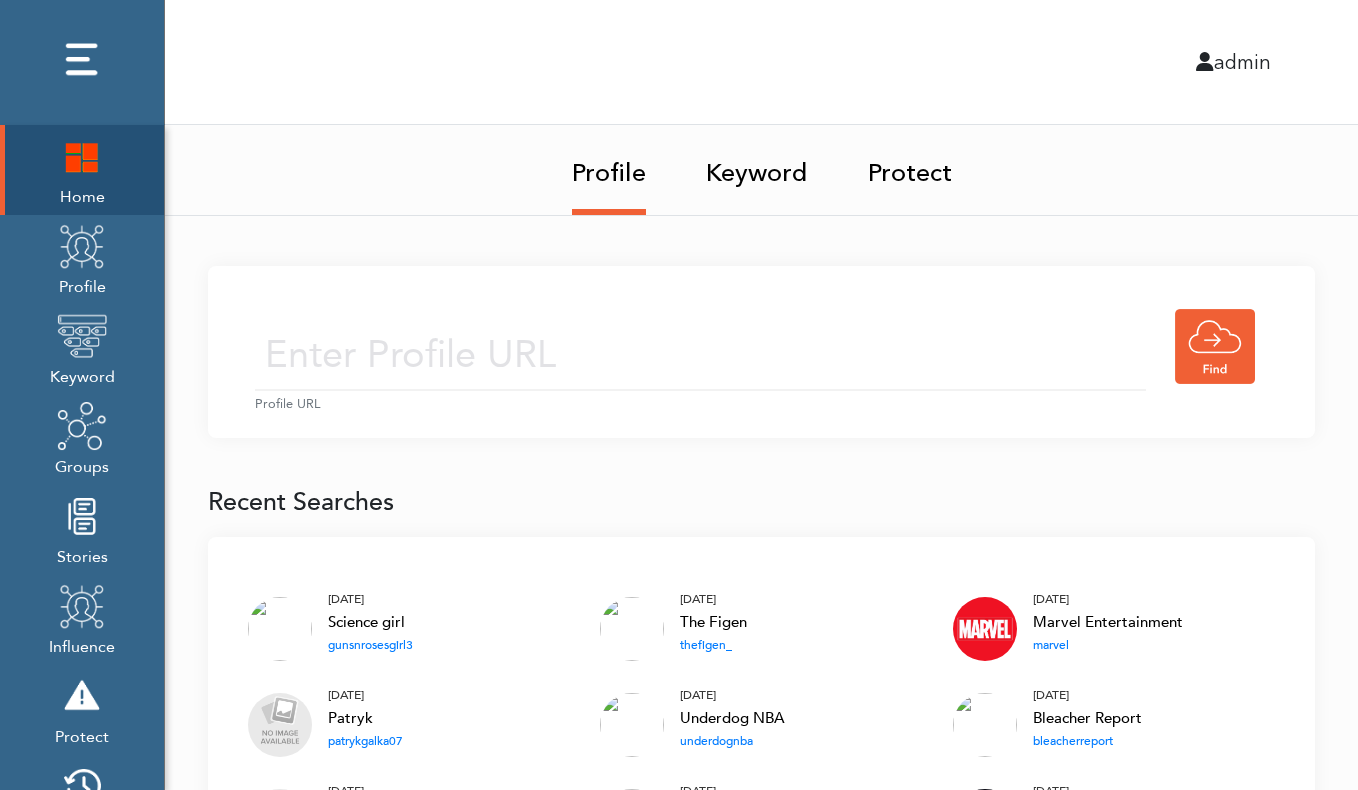scroll, scrollTop: 0, scrollLeft: 0, axis: both 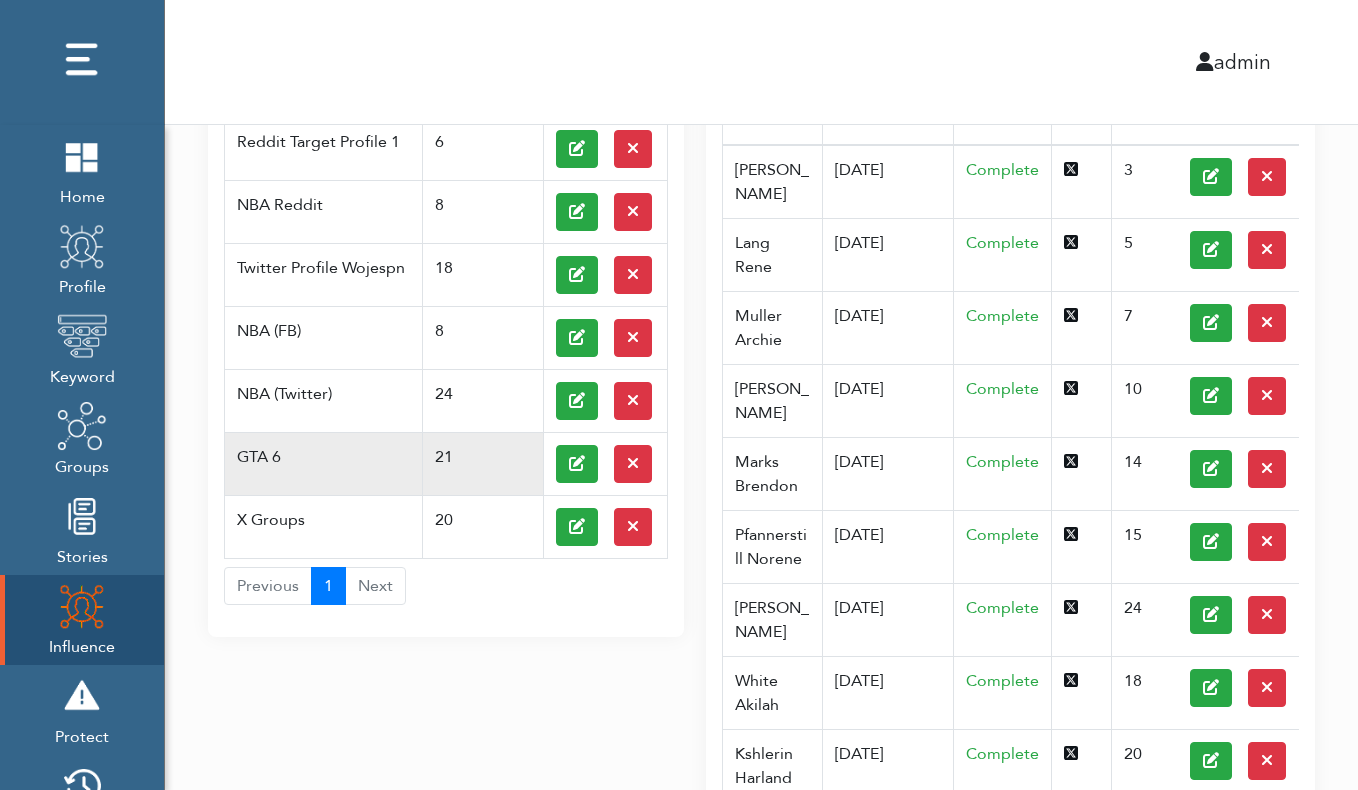 click on "GTA 6" at bounding box center [324, 463] 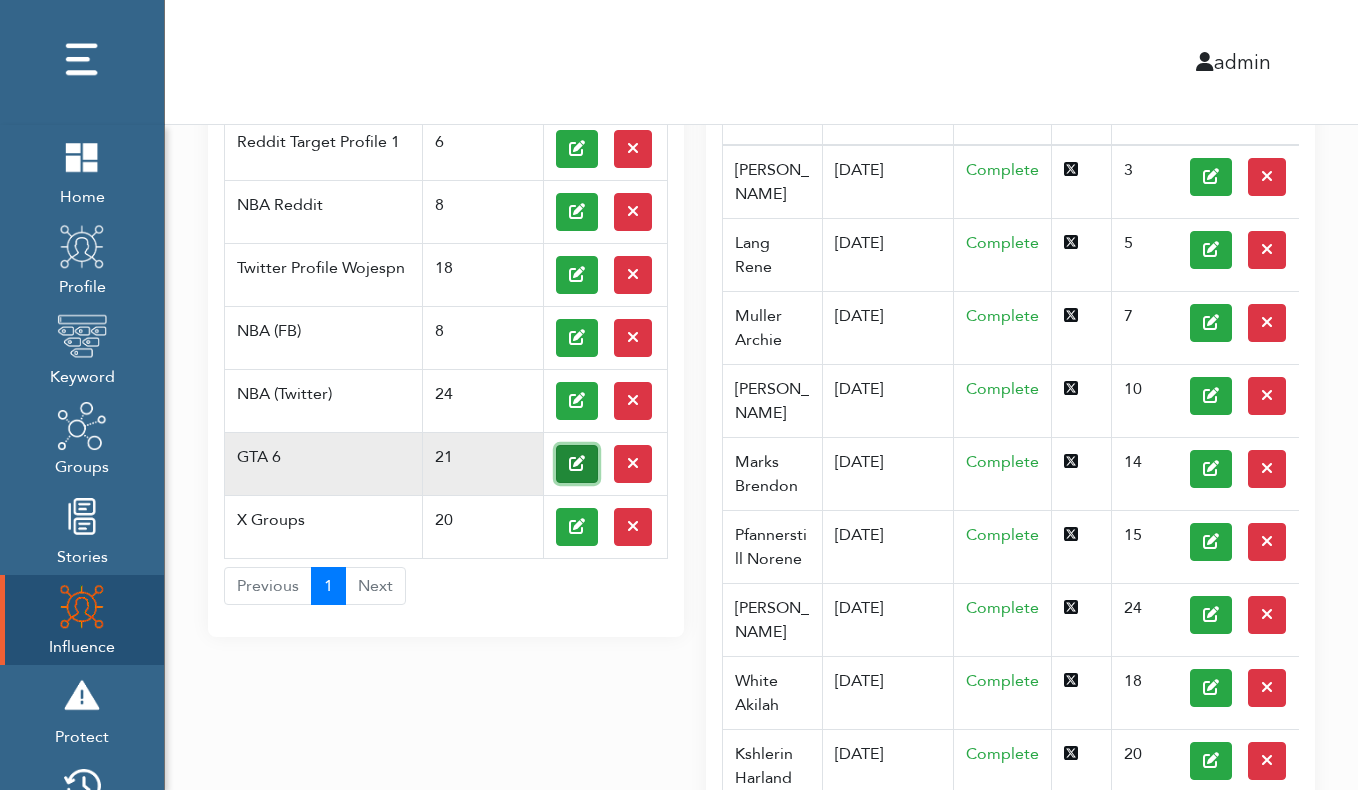 click at bounding box center (577, 463) 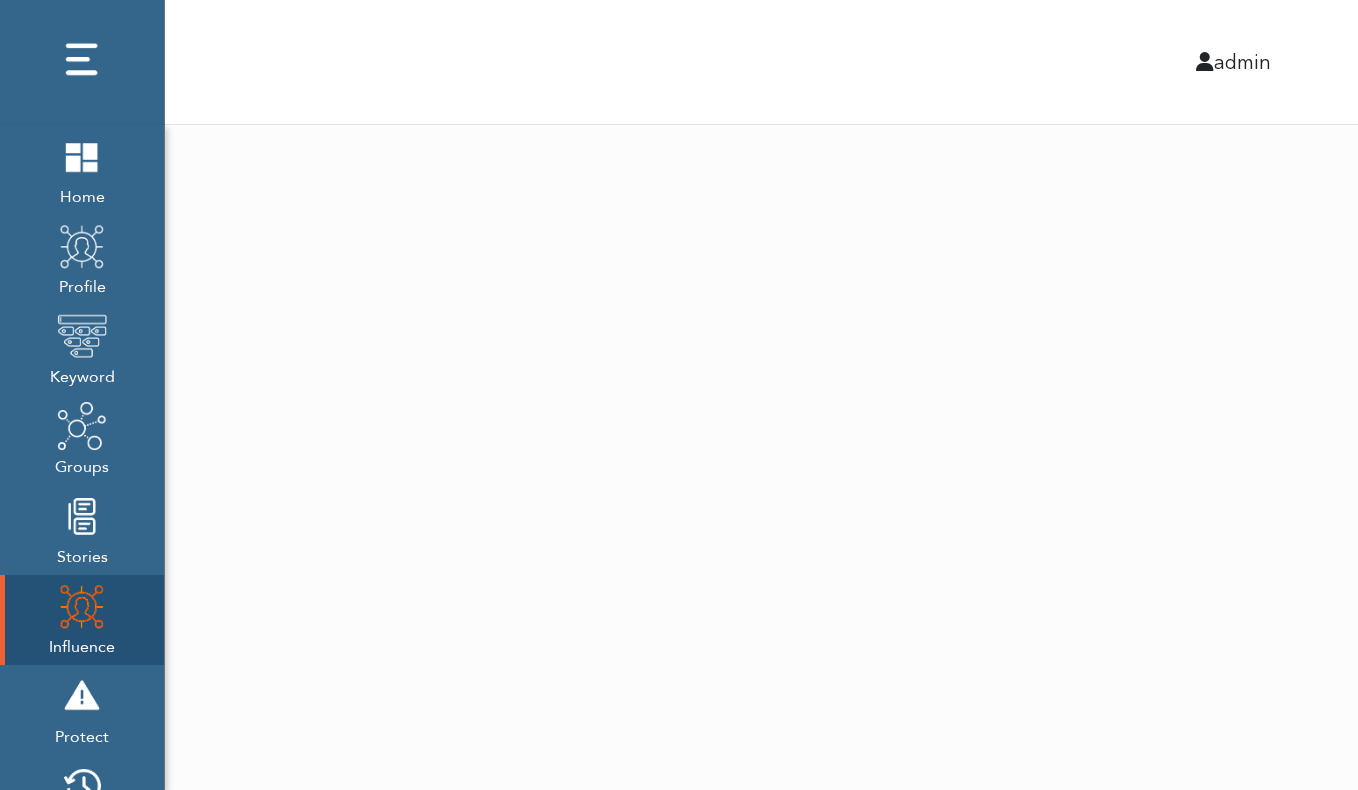 scroll, scrollTop: 0, scrollLeft: 0, axis: both 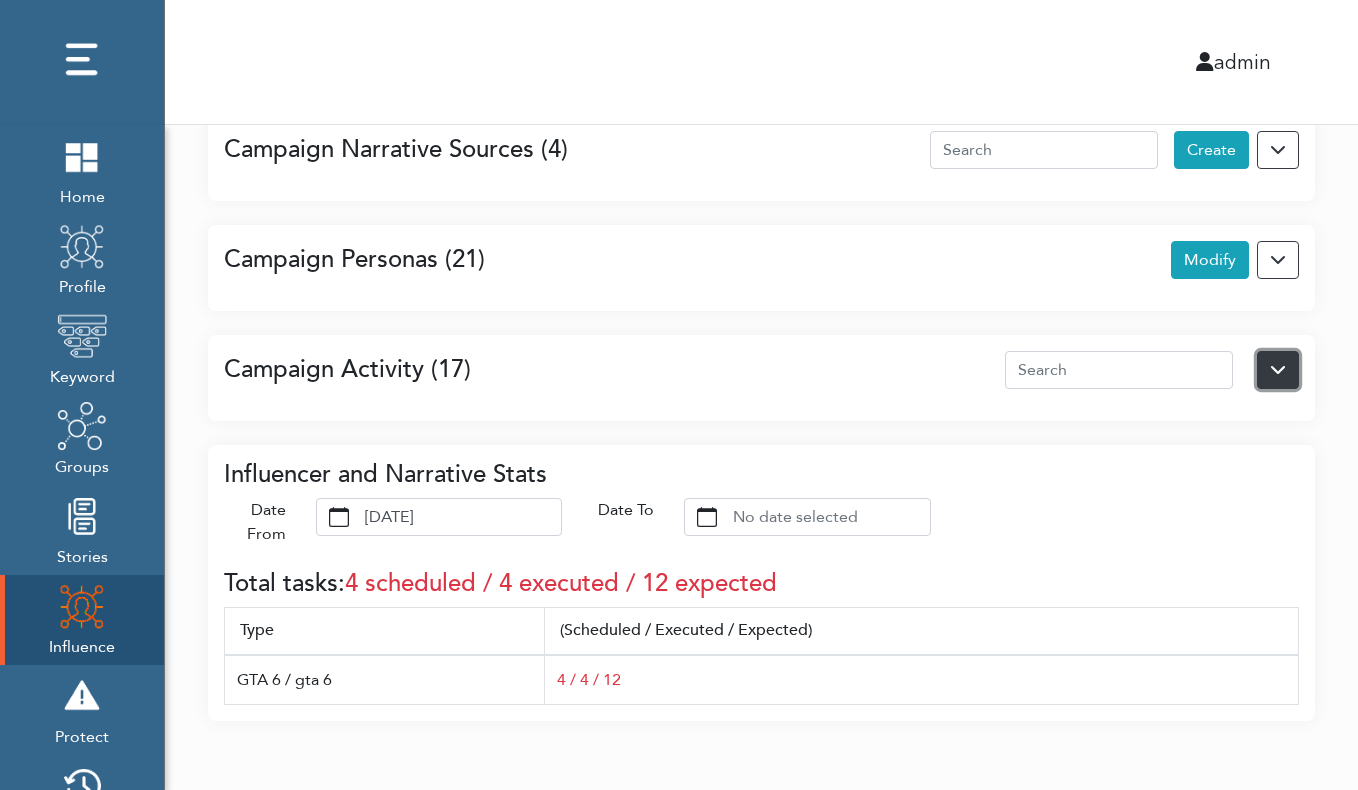 click at bounding box center [1278, 370] 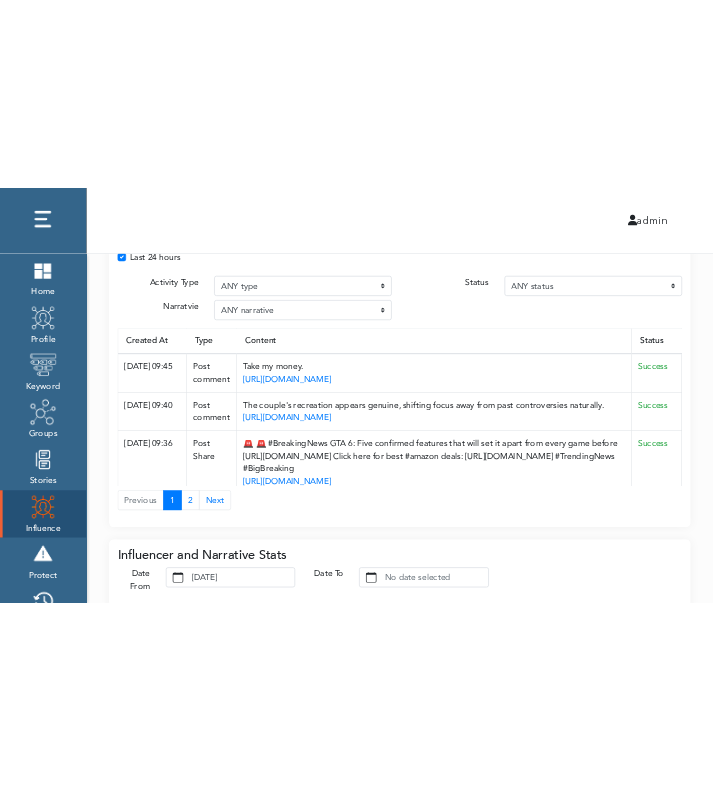 scroll, scrollTop: 2005, scrollLeft: 0, axis: vertical 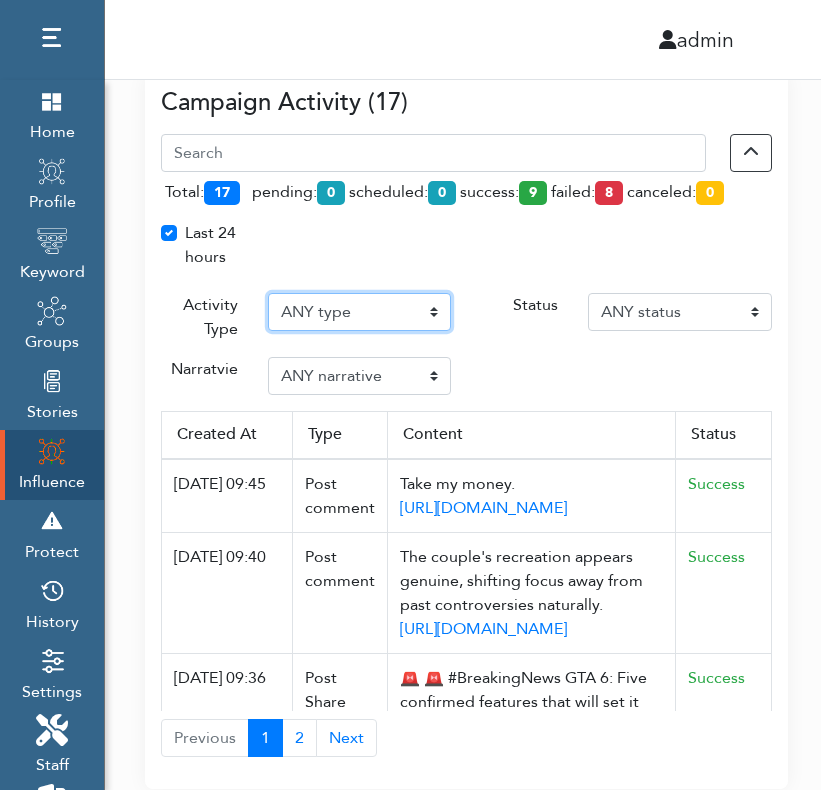click on "ANY type Post Like Post Post comment Comment like Post Share Follow Unfollow Page like Page unlike Friend Change name Update attributes Change current location Original post Auto post reply" at bounding box center (360, 312) 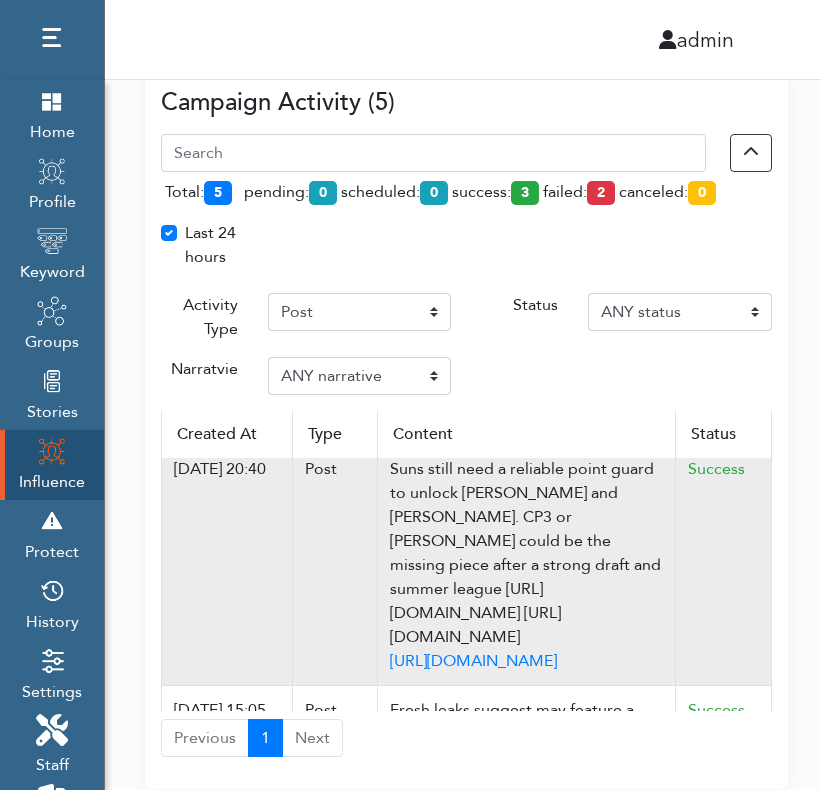 scroll, scrollTop: 0, scrollLeft: 0, axis: both 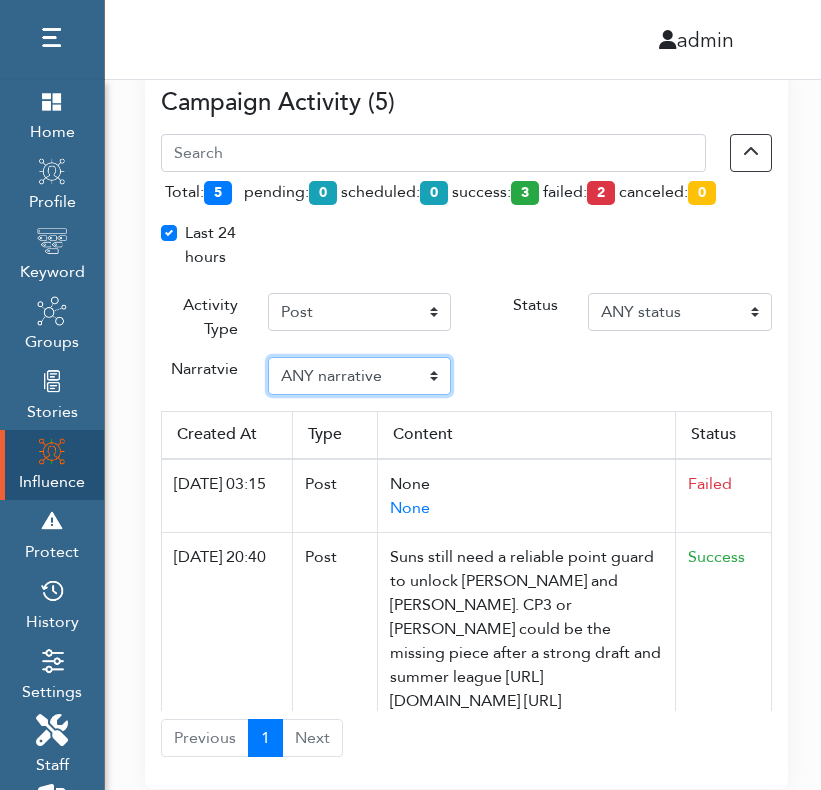 click on "ANY narrative GTA 6" at bounding box center [360, 376] 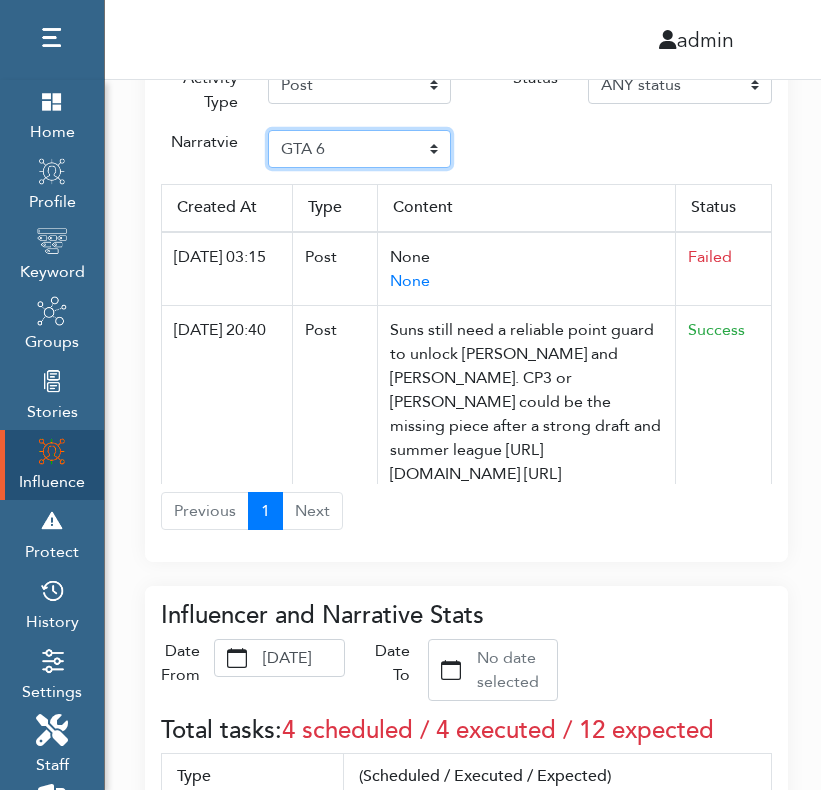scroll, scrollTop: 3073, scrollLeft: 0, axis: vertical 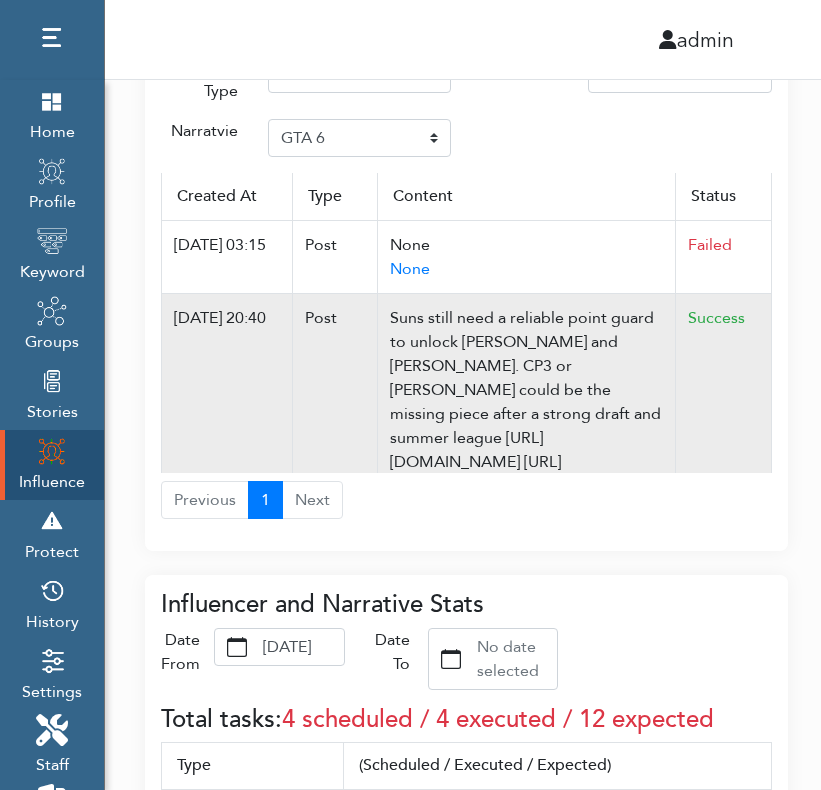 click on "Suns still need a reliable point guard to unlock Booker and Green. CP3 or Brogdon could be the missing piece after a strong draft and summer league https://t.co/OEYZukJVGS https://t.co/dnzsPjV4e7" at bounding box center (526, 402) 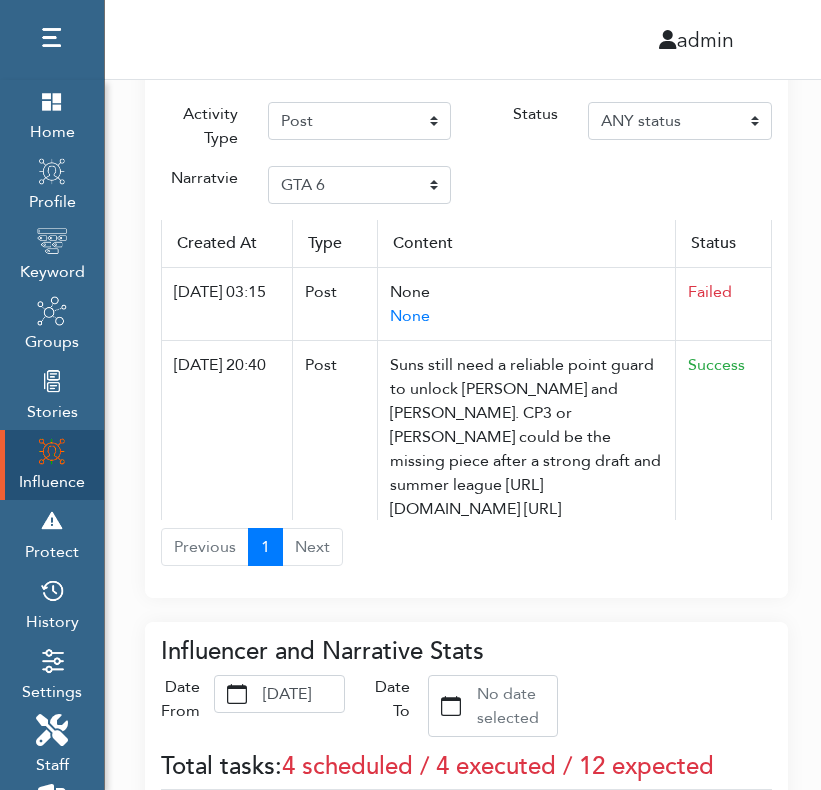 scroll, scrollTop: 3148, scrollLeft: 0, axis: vertical 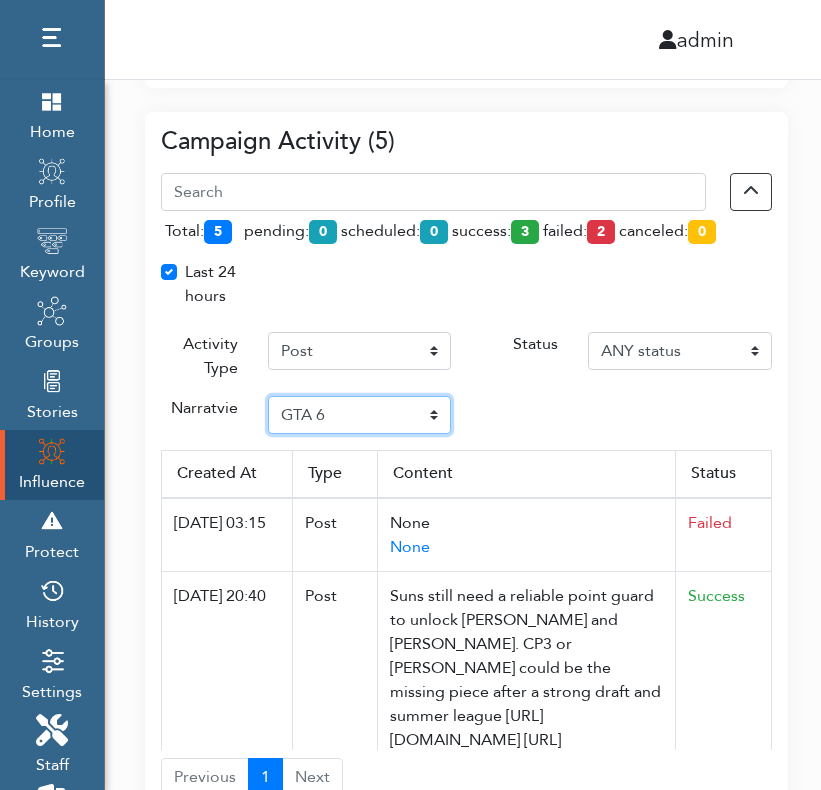 click on "ANY narrative GTA 6" at bounding box center [360, 415] 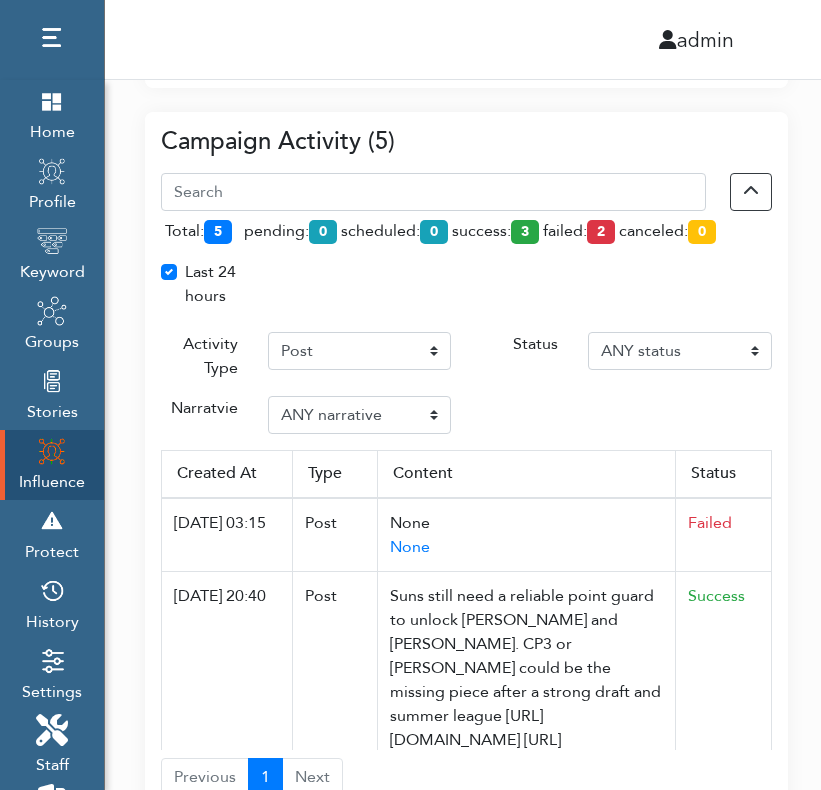 click on "Narratvie   ANY narrative GTA 6" at bounding box center [466, 415] 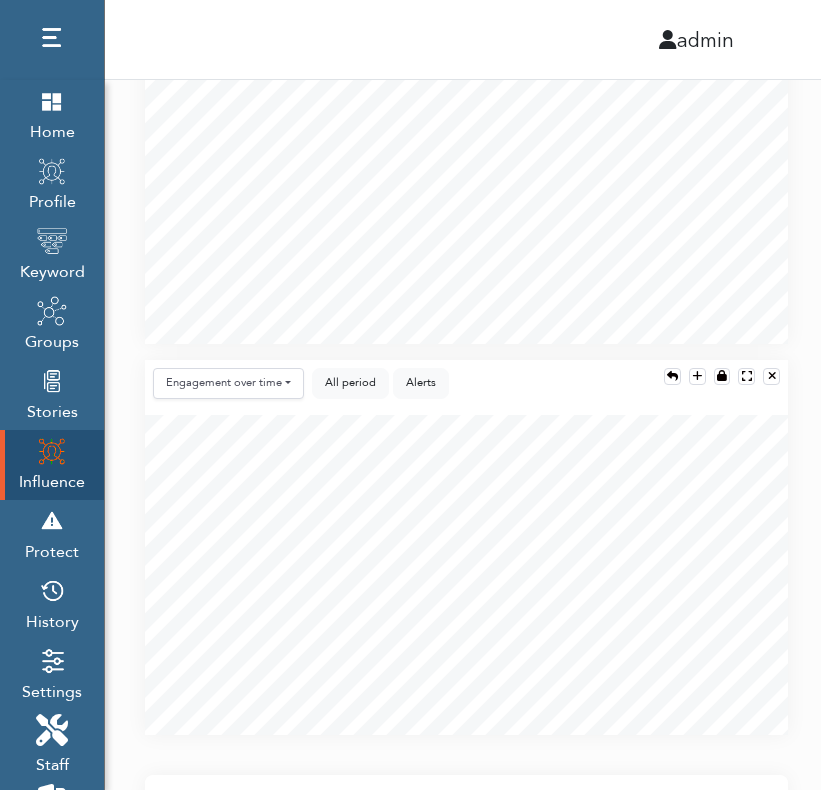 scroll, scrollTop: 0, scrollLeft: 0, axis: both 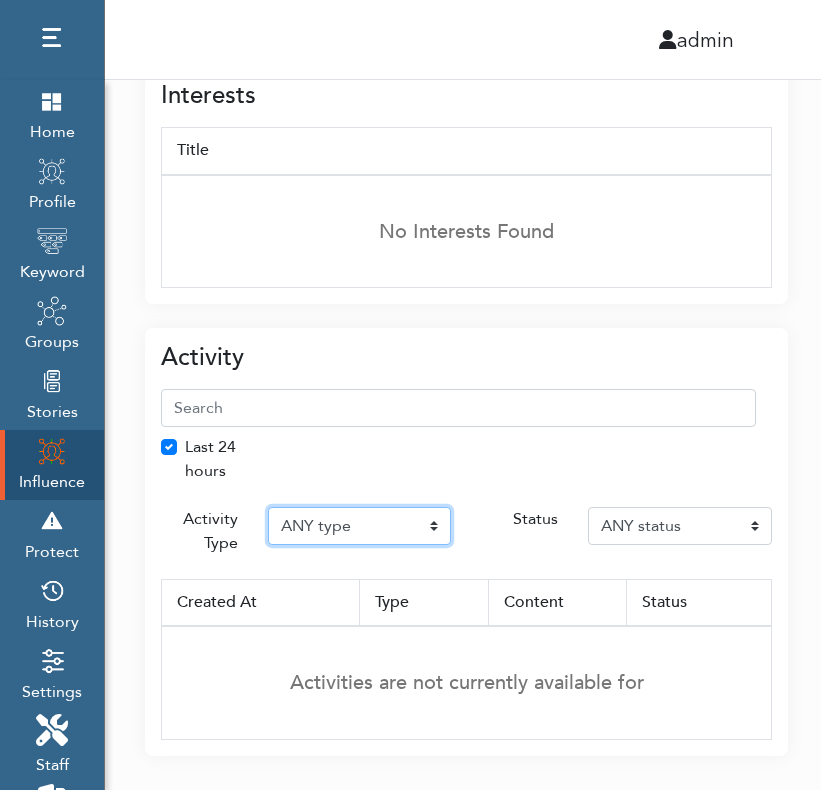 click on "ANY type Post Like Post Post comment Comment like Post Share Follow Unfollow Page like Page unlike Friend Change name Update attributes Change current location Original post Auto post reply" at bounding box center (360, 526) 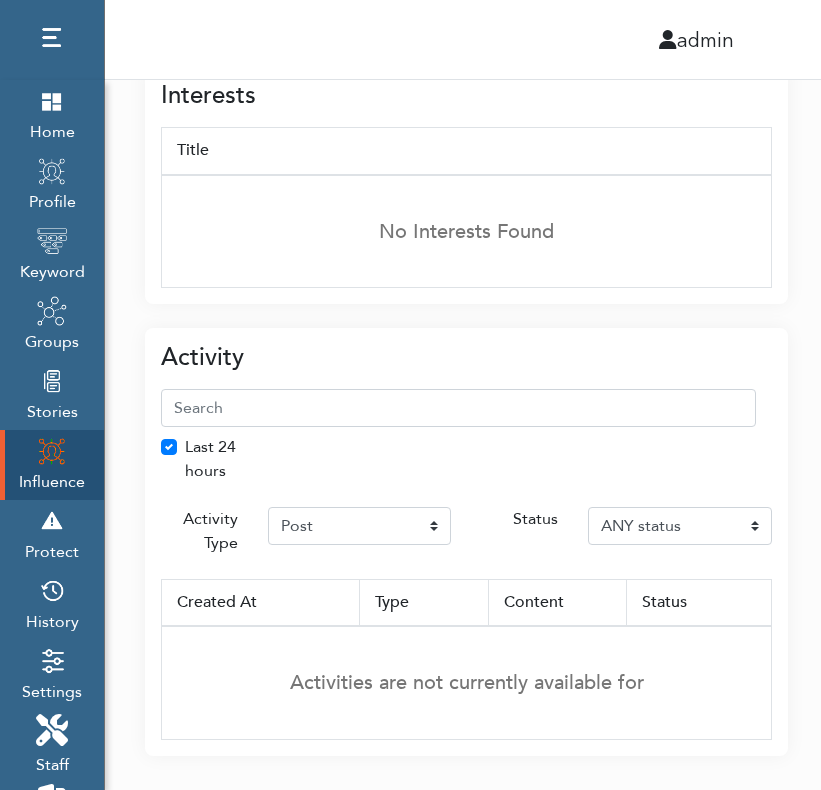 click on "Last 24 hours" at bounding box center [466, 467] 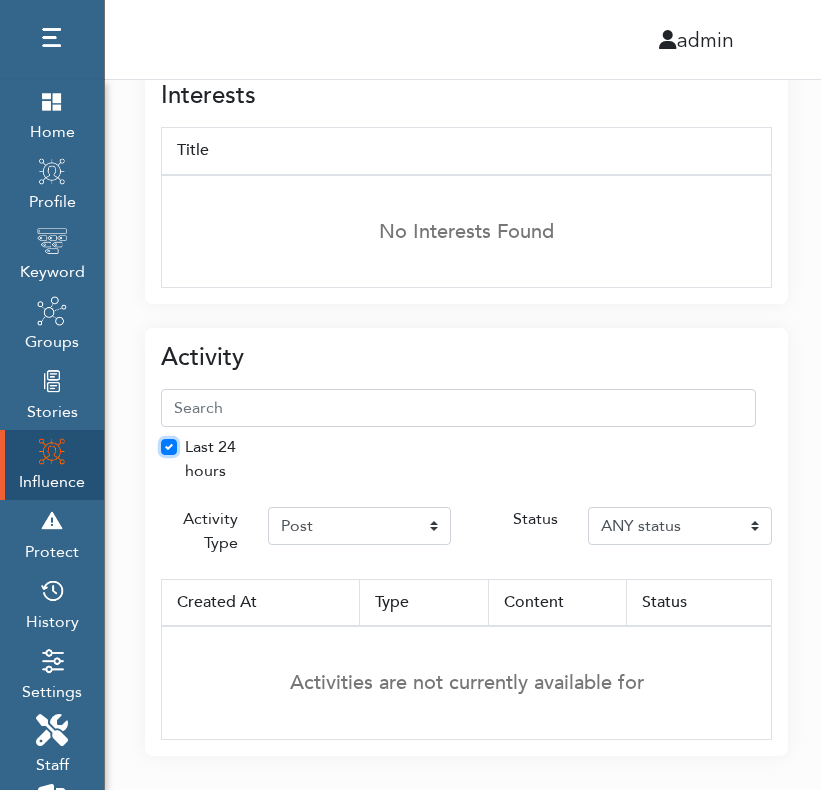 checkbox on "false" 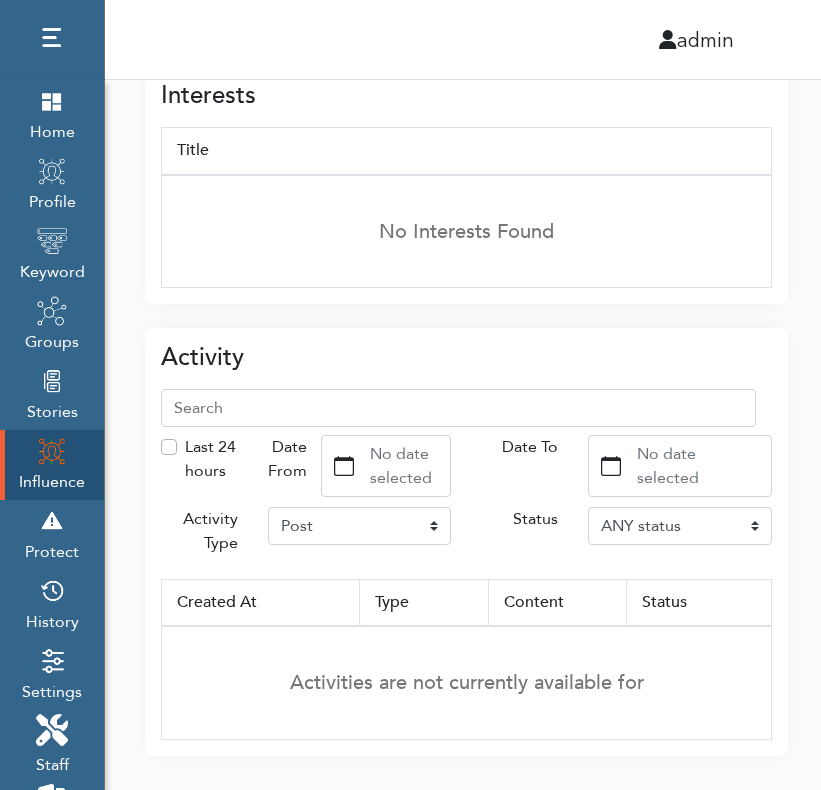 click on "Status" at bounding box center [519, 535] 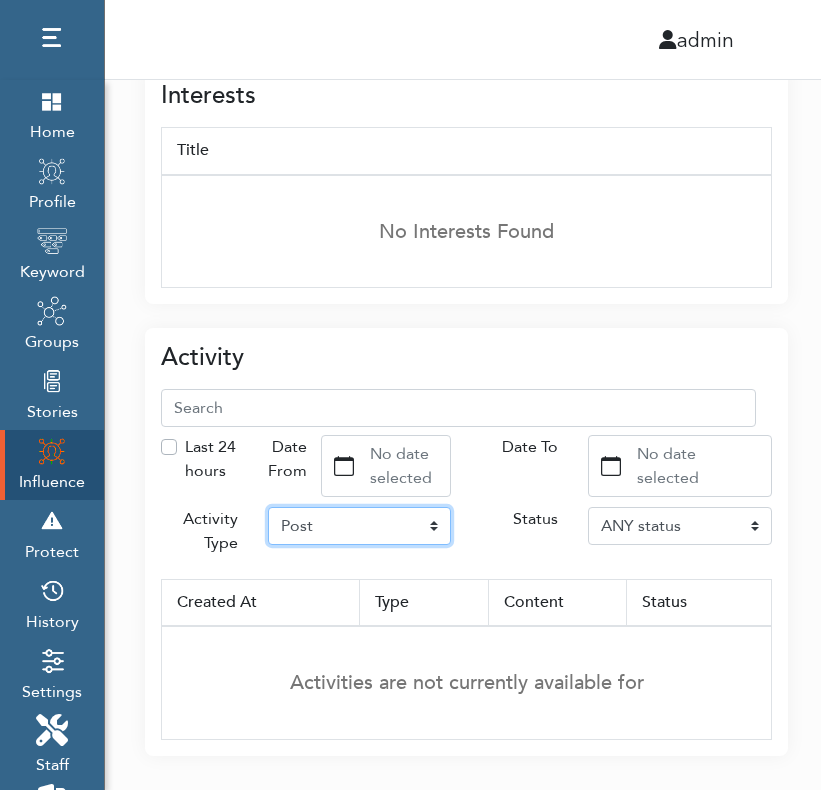click on "ANY type Post Like Post Post comment Comment like Post Share Follow Unfollow Page like Page unlike Friend Change name Update attributes Change current location Original post Auto post reply" at bounding box center [360, 526] 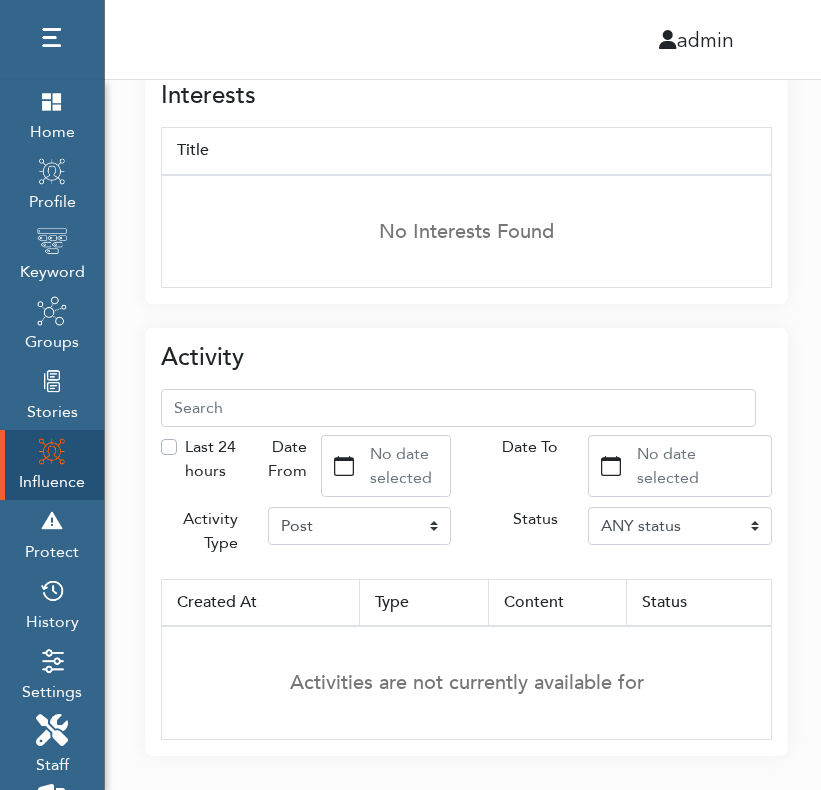 click on "Status" at bounding box center (519, 535) 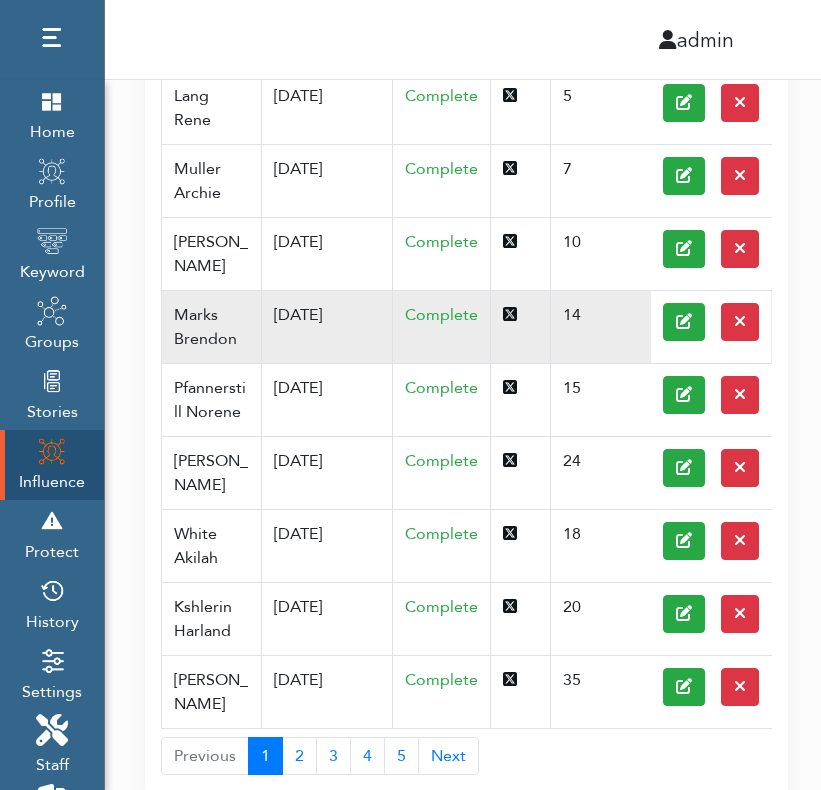 scroll, scrollTop: 639, scrollLeft: 0, axis: vertical 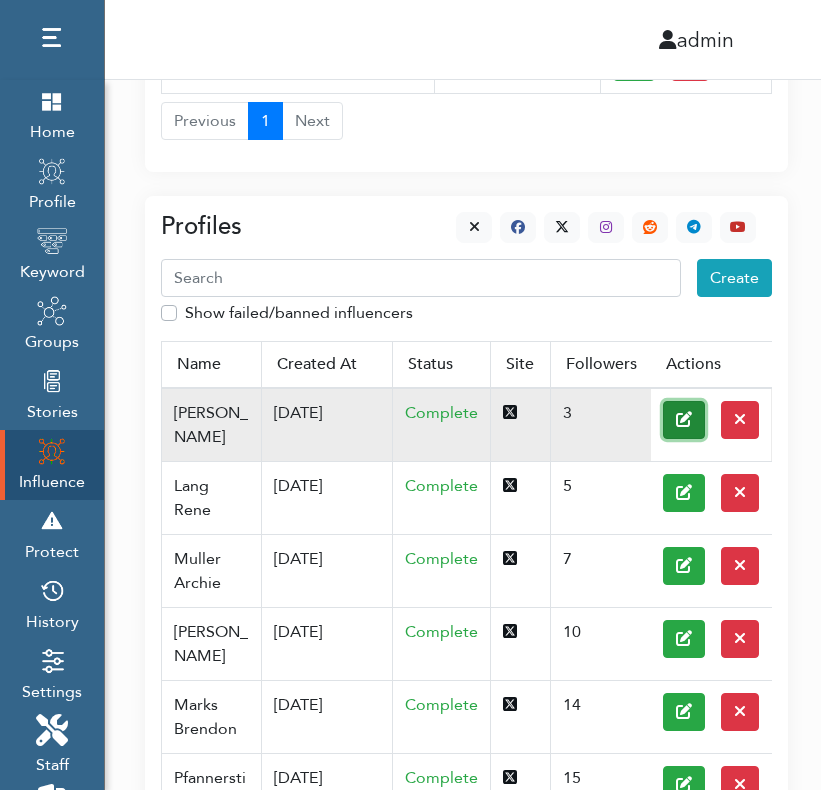 click at bounding box center (685, 420) 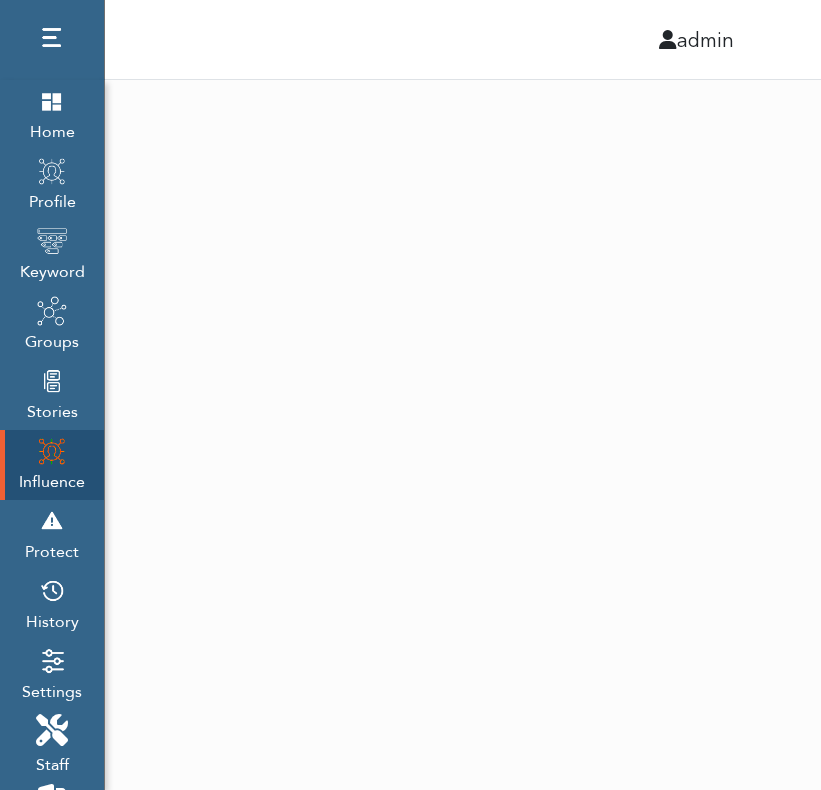 scroll, scrollTop: 0, scrollLeft: 0, axis: both 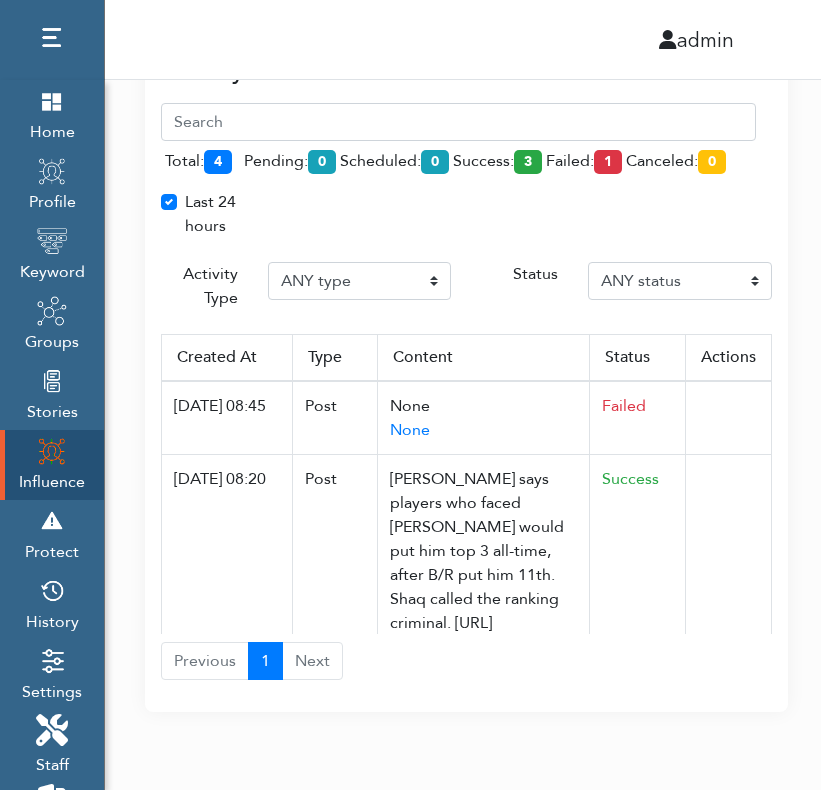 click on "Last 24 hours" at bounding box center (211, 214) 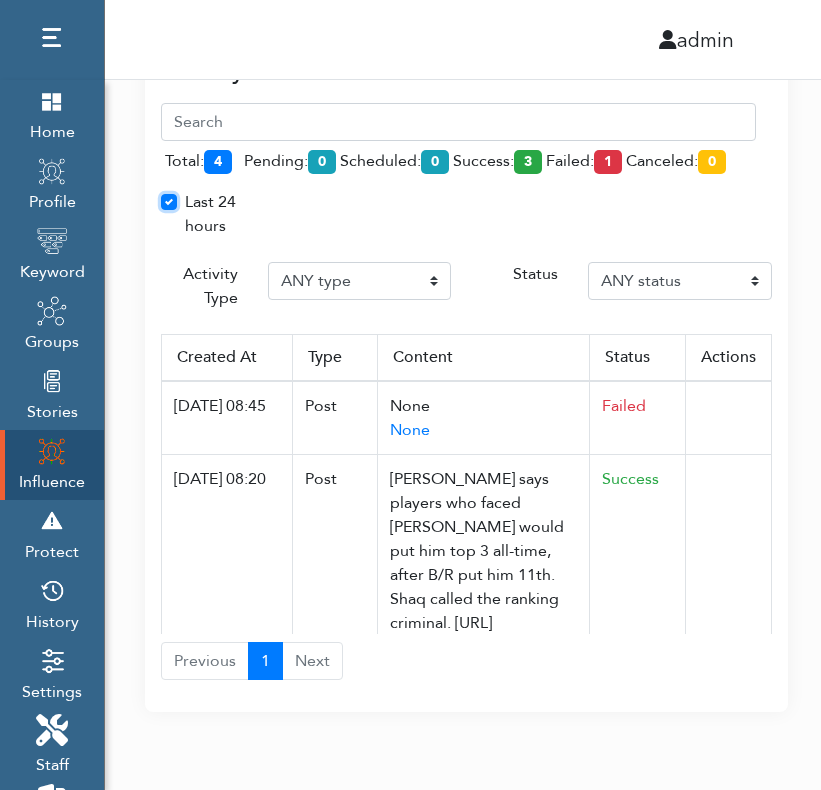 checkbox on "false" 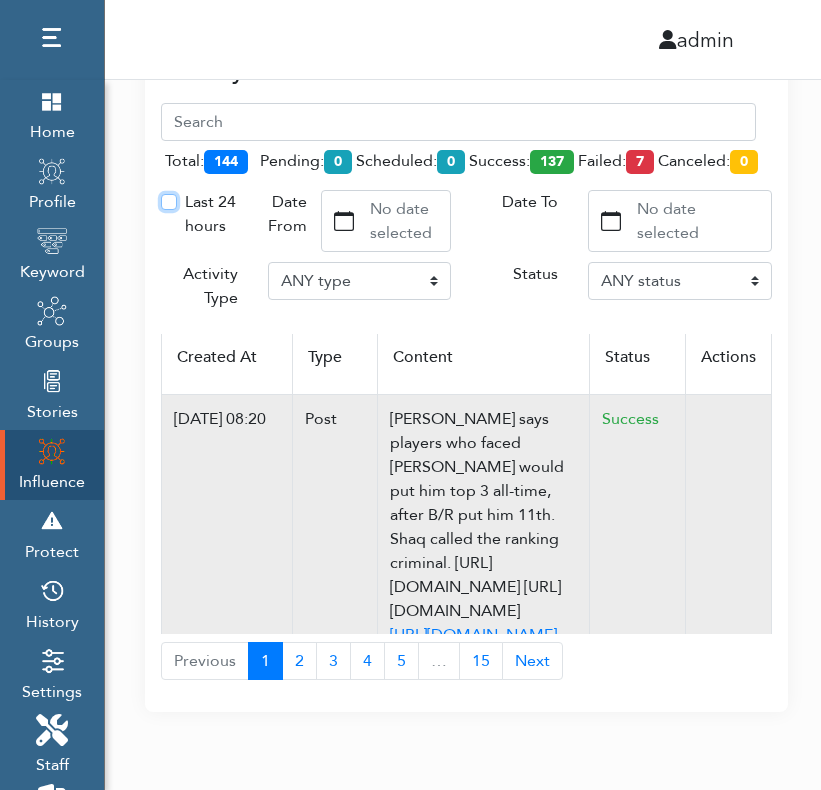 scroll, scrollTop: 0, scrollLeft: 0, axis: both 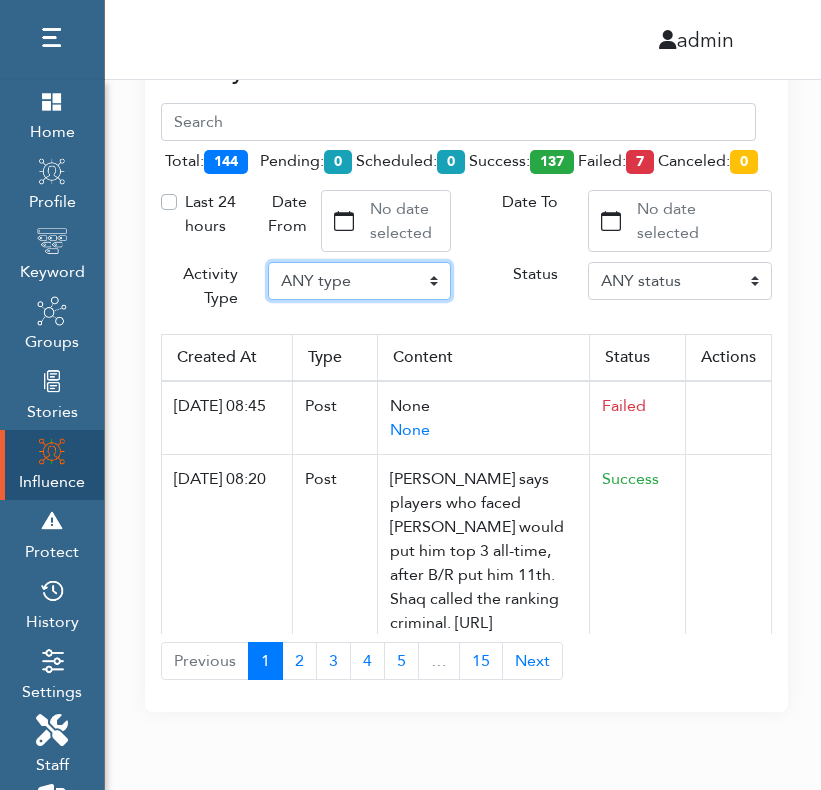 click on "ANY type Post Like Post Post comment Comment like Post Share Follow Unfollow Page like Page unlike Friend Change name Update attributes Change current location Original post Auto post reply" at bounding box center (360, 281) 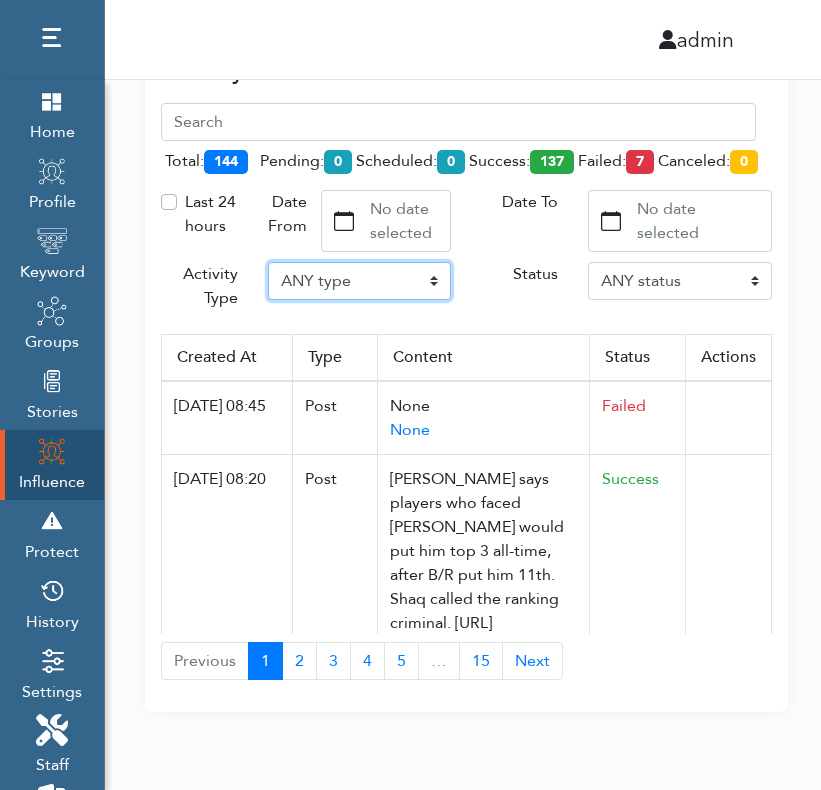click on "ANY type Post Like Post Post comment Comment like Post Share Follow Unfollow Page like Page unlike Friend Change name Update attributes Change current location Original post Auto post reply" at bounding box center (360, 281) 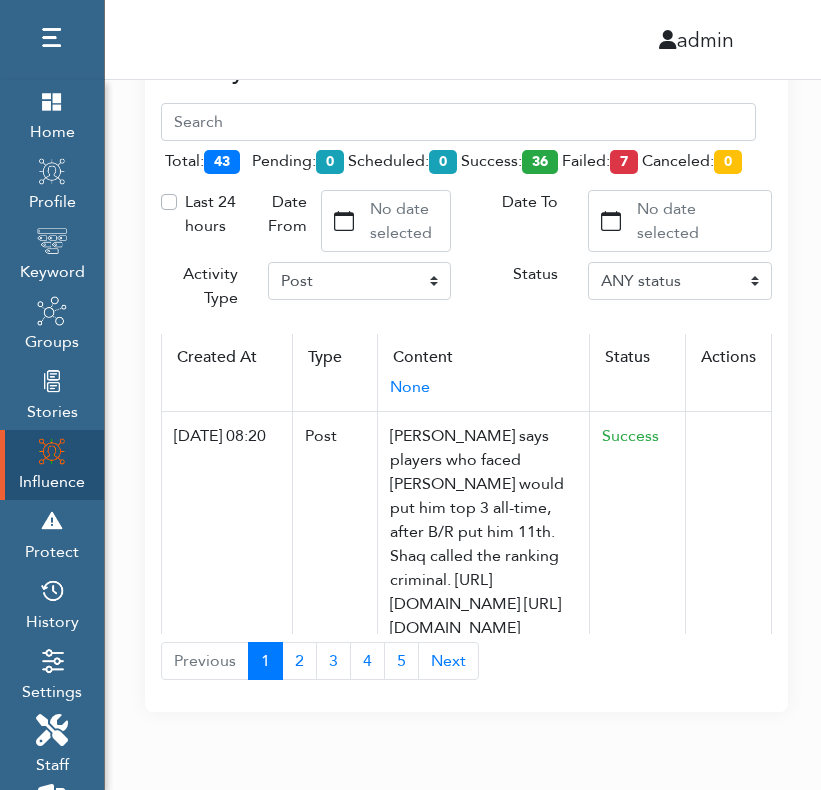 scroll, scrollTop: 0, scrollLeft: 0, axis: both 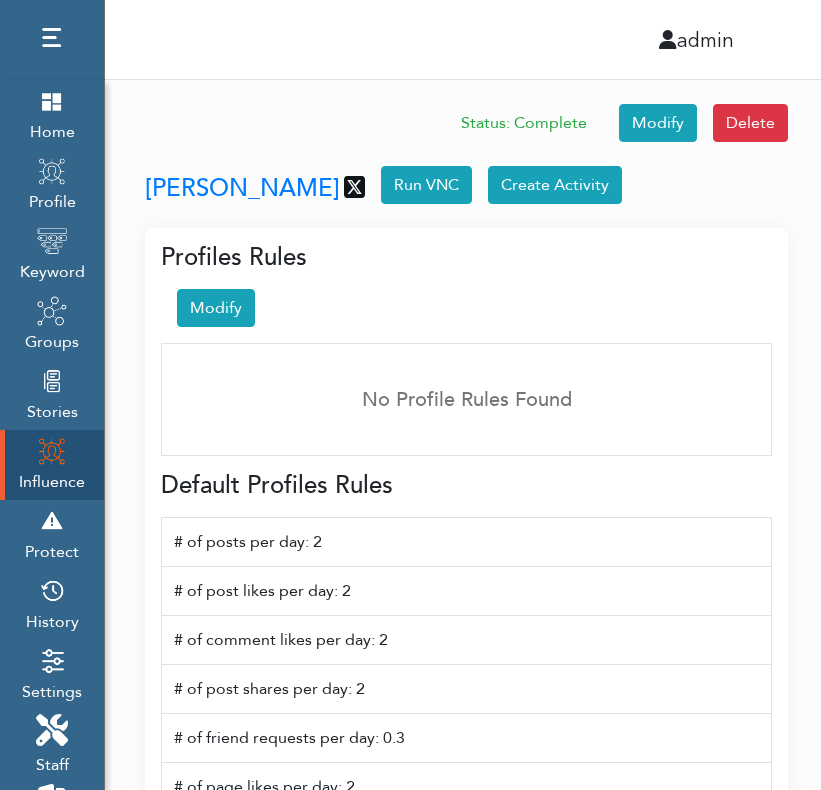click at bounding box center [354, 187] 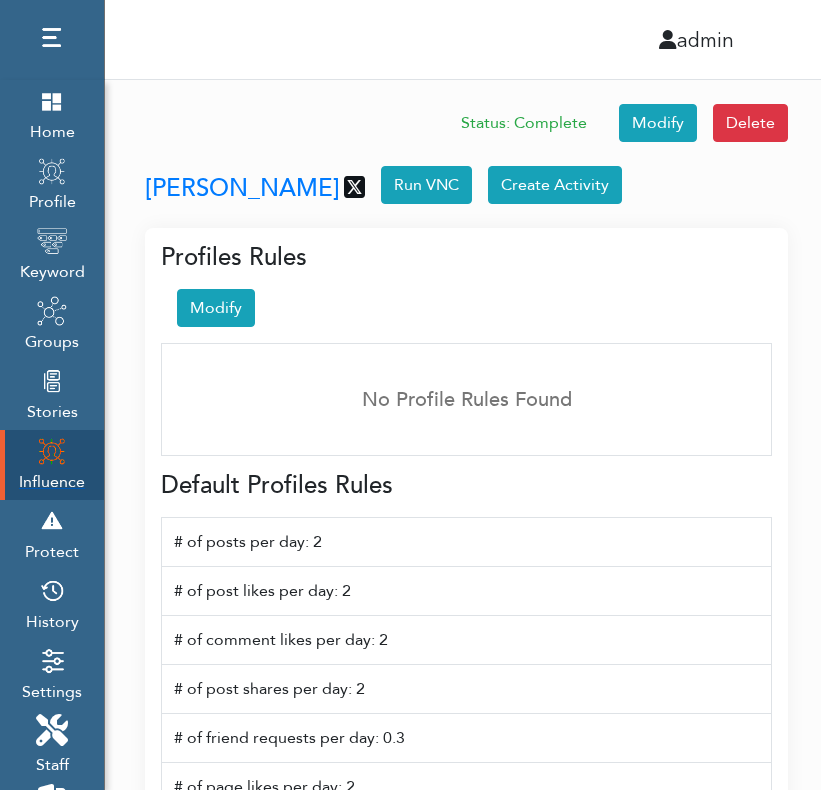 click at bounding box center (52, 451) 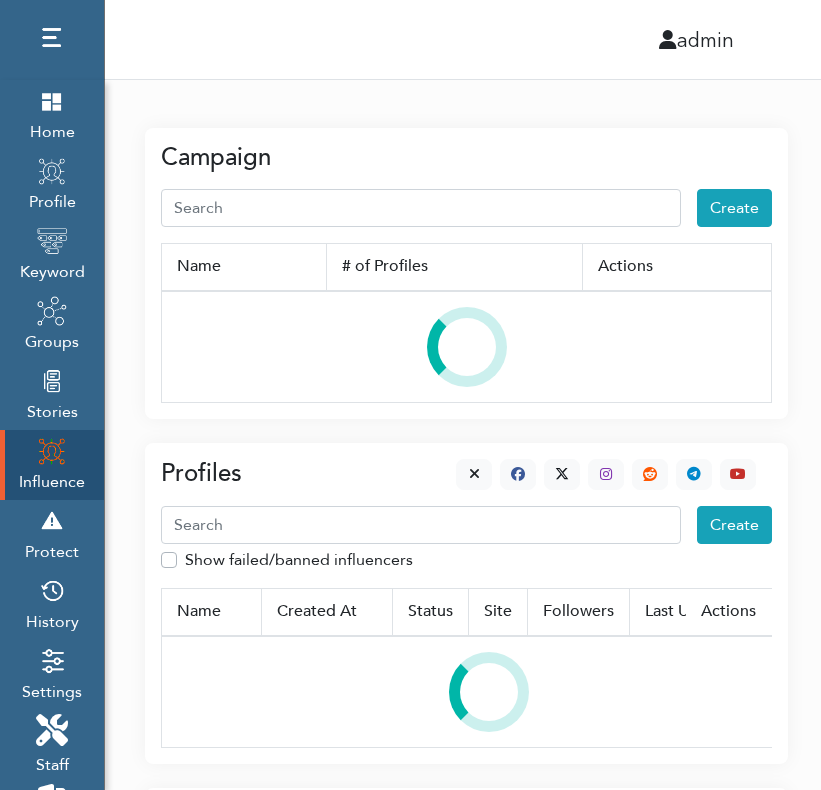 scroll, scrollTop: 0, scrollLeft: 0, axis: both 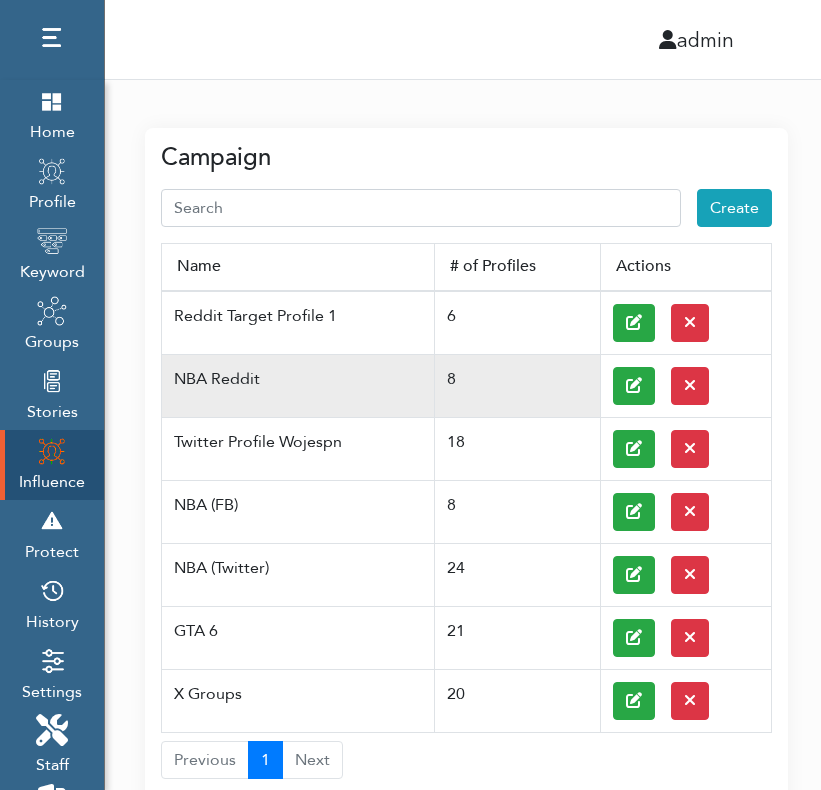 click on "NBA Reddit" at bounding box center [298, 385] 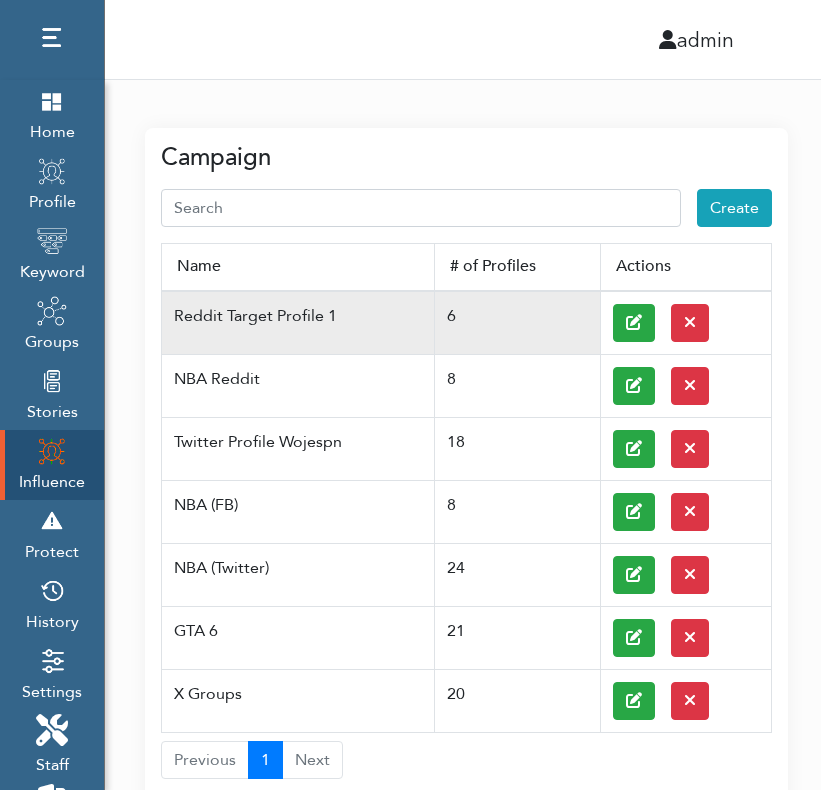 click on "Reddit Target Profile 1" at bounding box center [298, 323] 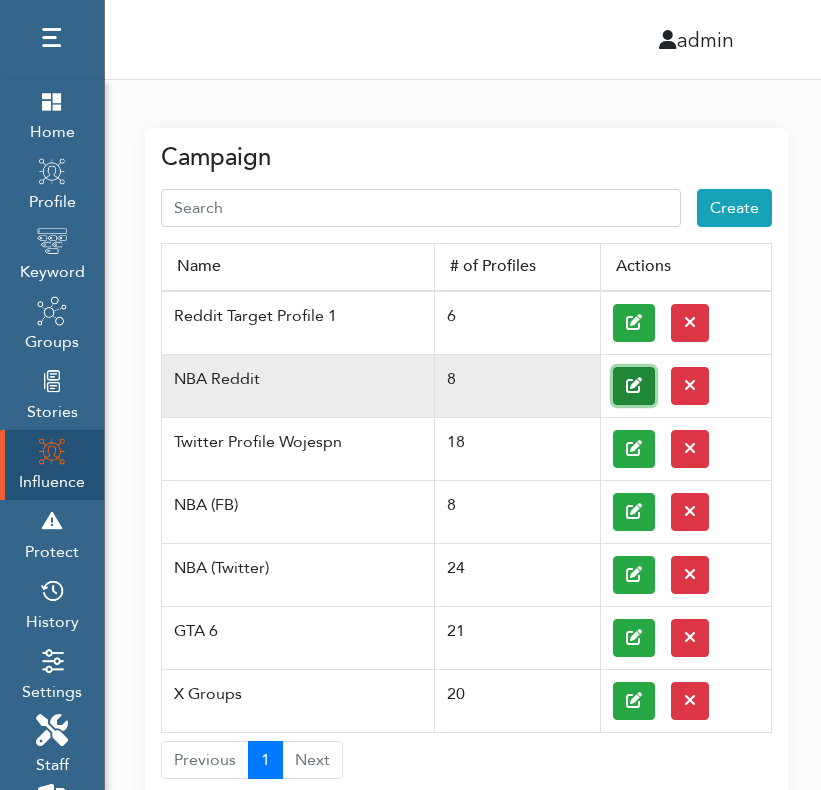 click at bounding box center (634, 386) 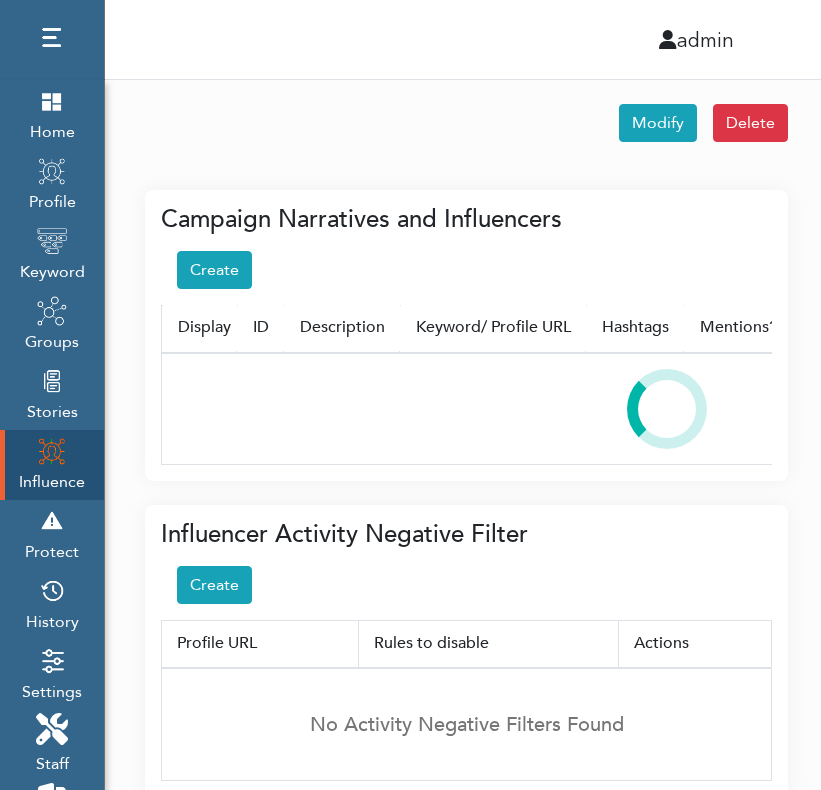 scroll, scrollTop: 0, scrollLeft: 0, axis: both 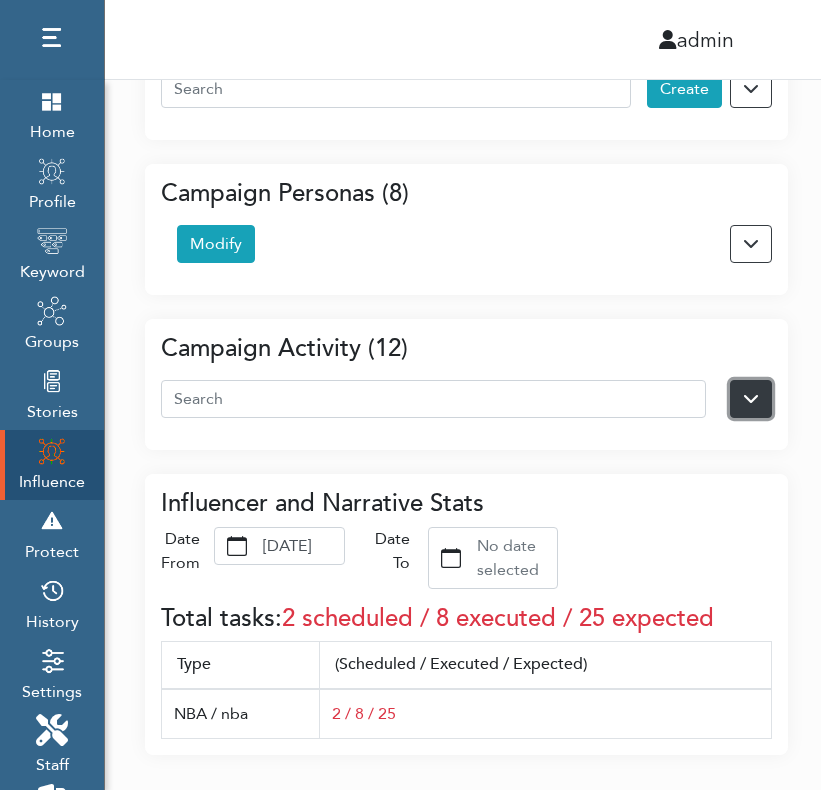 click at bounding box center [751, 398] 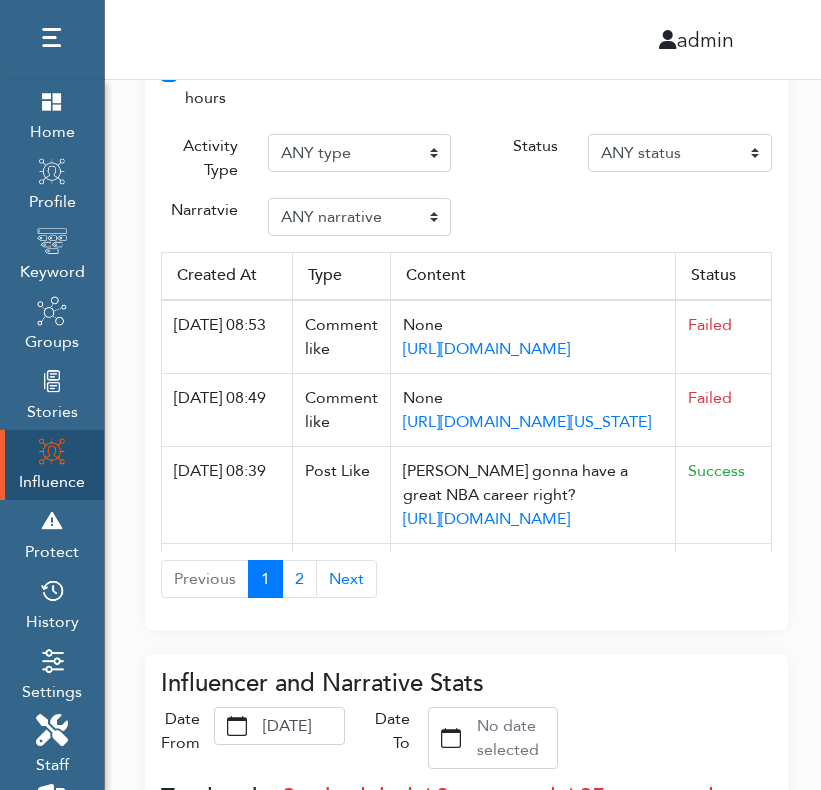 scroll, scrollTop: 2991, scrollLeft: 0, axis: vertical 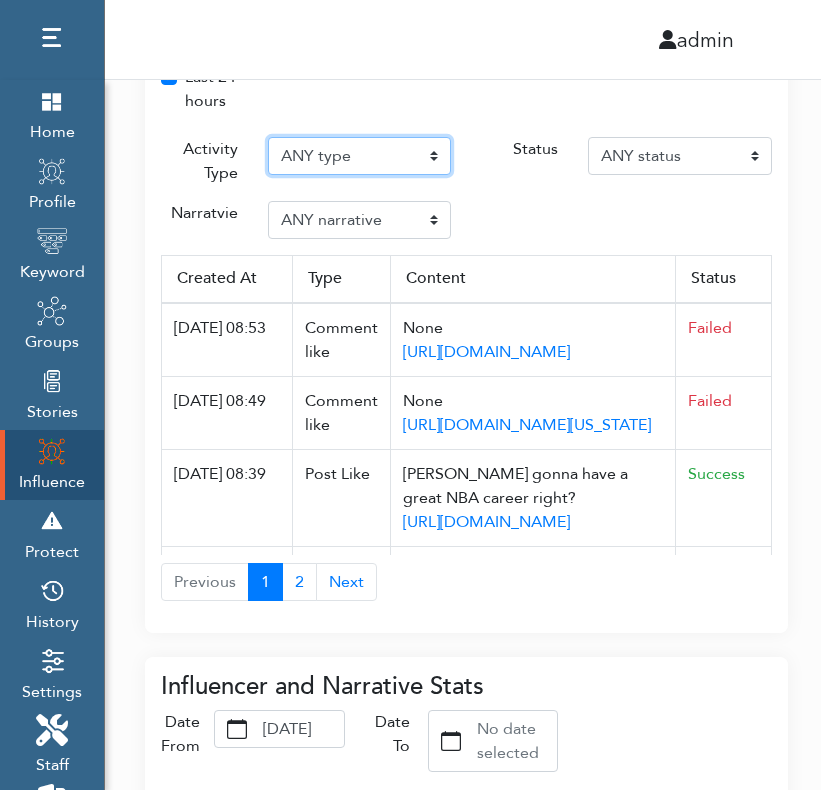 click on "ANY type Post Like Post Post comment Comment like Post Share Follow Unfollow Page like Page unlike Friend Change name Update attributes Change current location Original post Auto post reply" at bounding box center [360, 156] 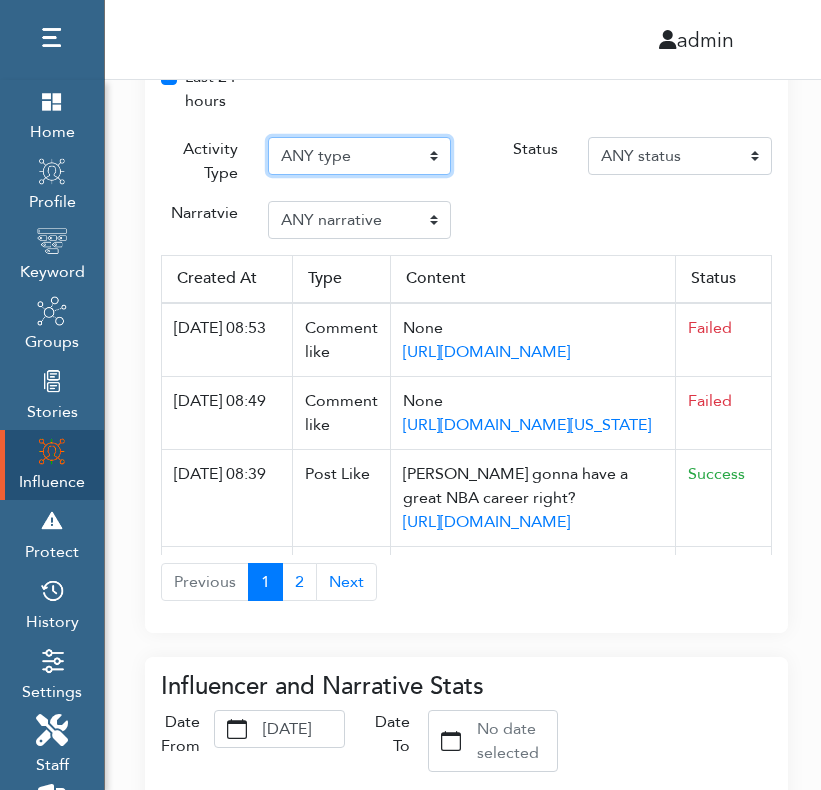 select on "Post" 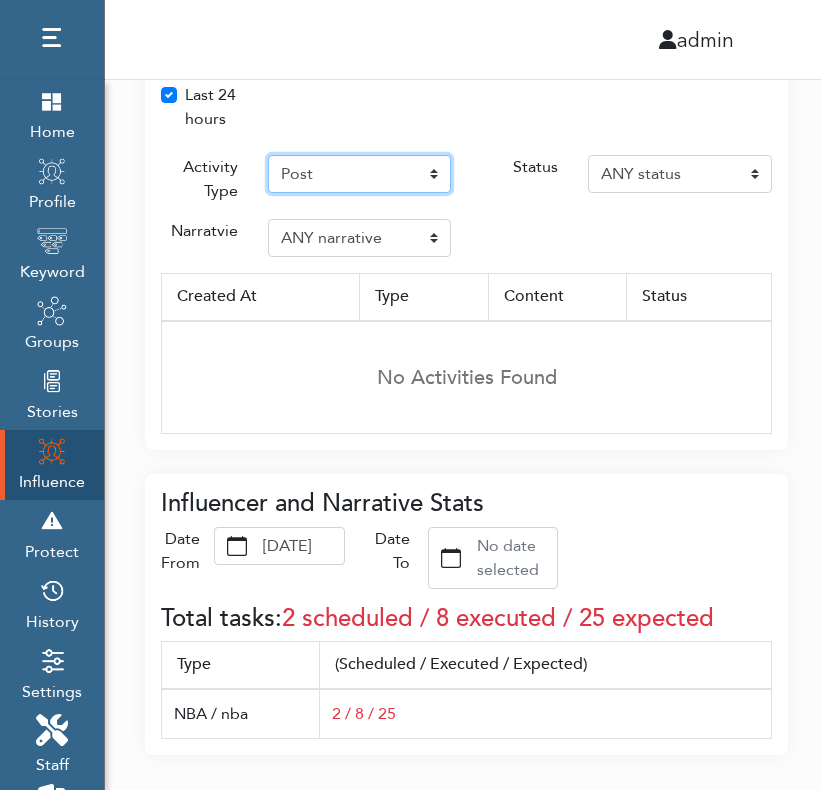 click on "ANY type Post Like Post Post comment Comment like Post Share Follow Unfollow Page like Page unlike Friend Change name Update attributes Change current location Original post Auto post reply" at bounding box center [360, 174] 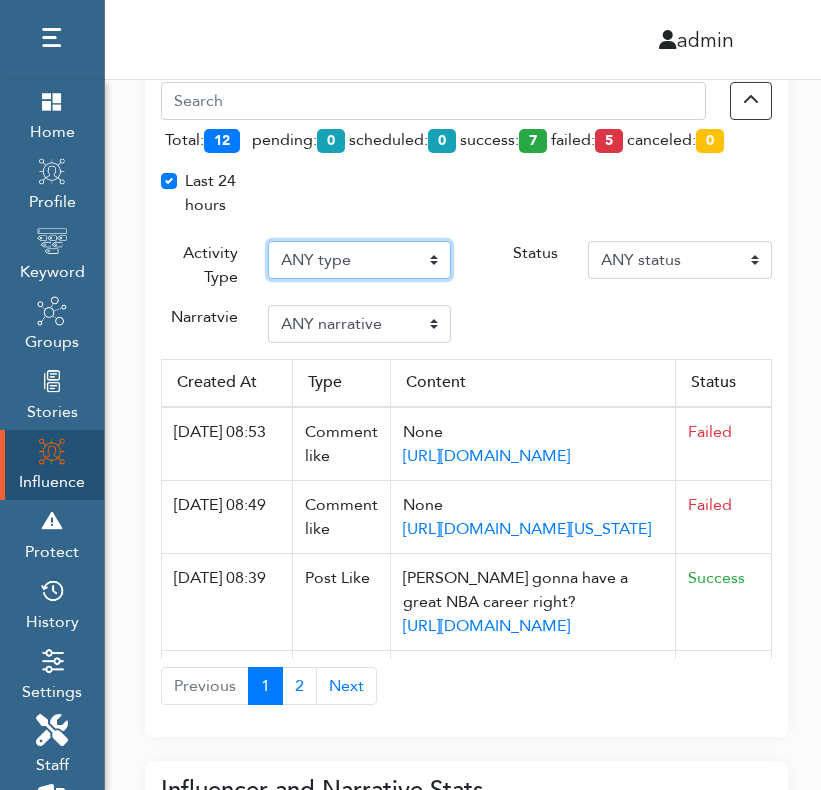 scroll, scrollTop: 2874, scrollLeft: 0, axis: vertical 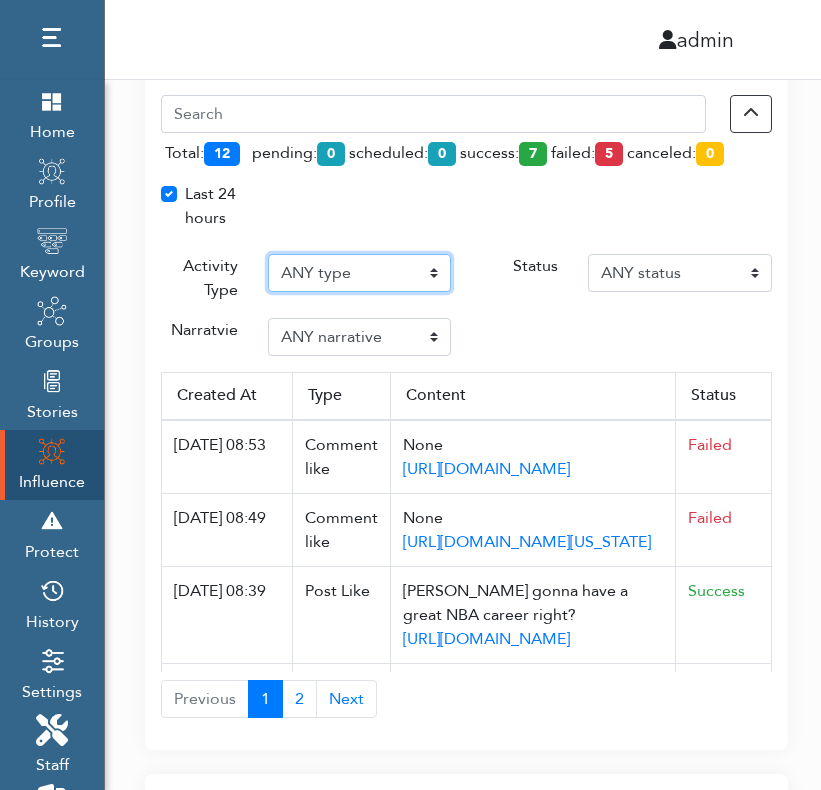 click on "ANY type Post Like Post Post comment Comment like Post Share Follow Unfollow Page like Page unlike Friend Change name Update attributes Change current location Original post Auto post reply" at bounding box center (360, 273) 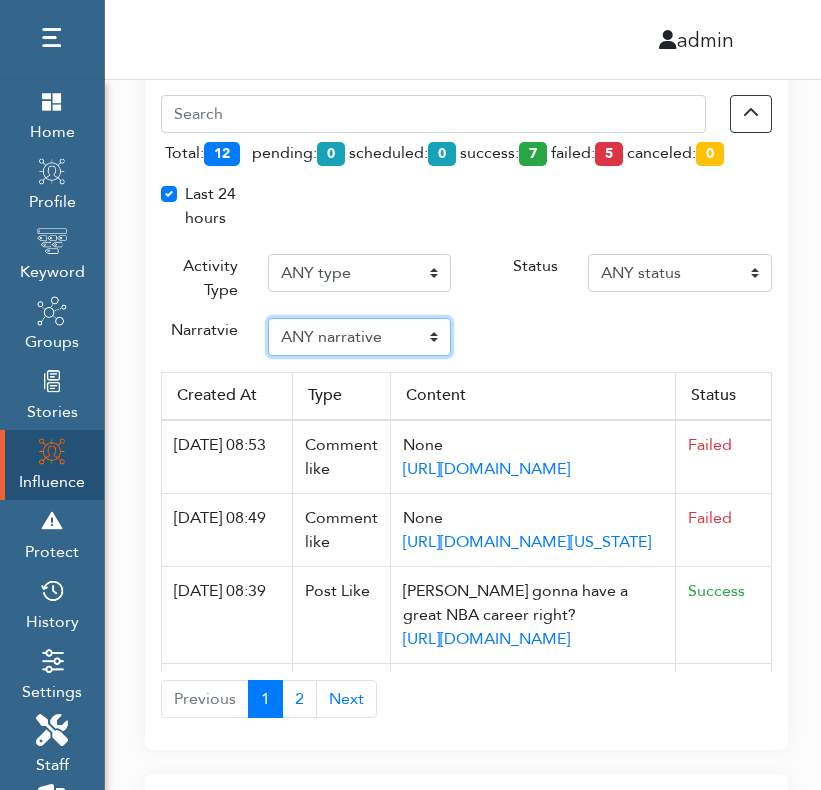 click on "ANY narrative NBA" at bounding box center (360, 337) 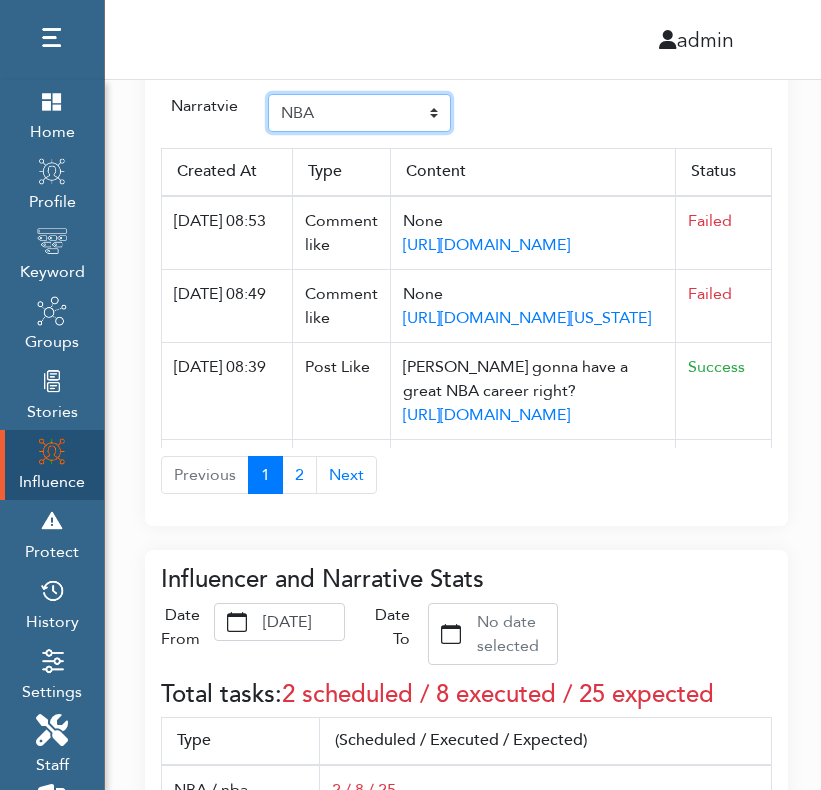 scroll, scrollTop: 3112, scrollLeft: 0, axis: vertical 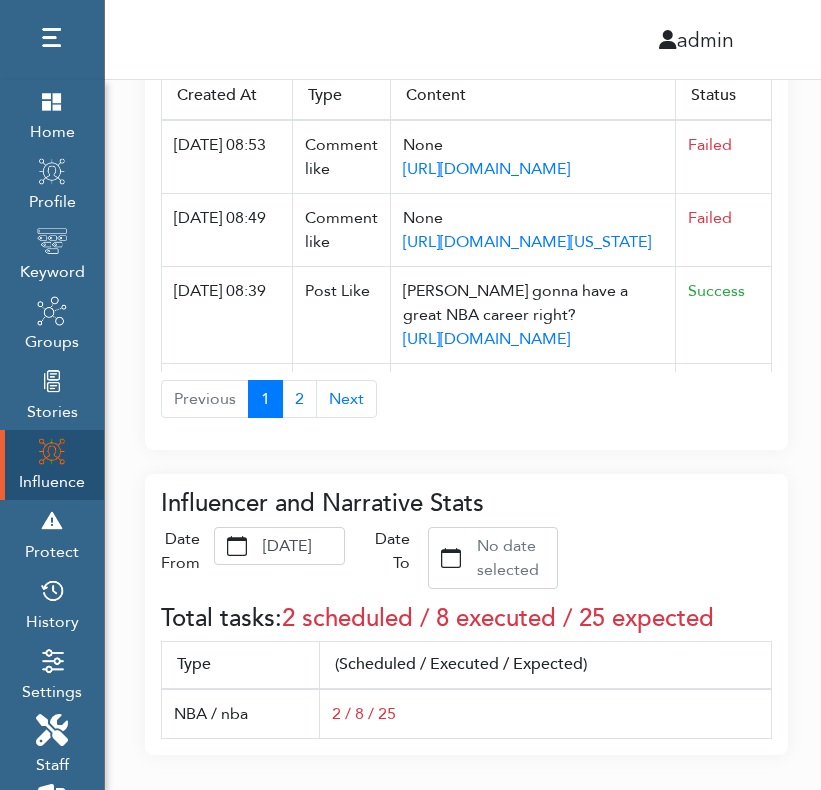 click on "Date From   [DATE]   Date To   No date selected" at bounding box center [466, 558] 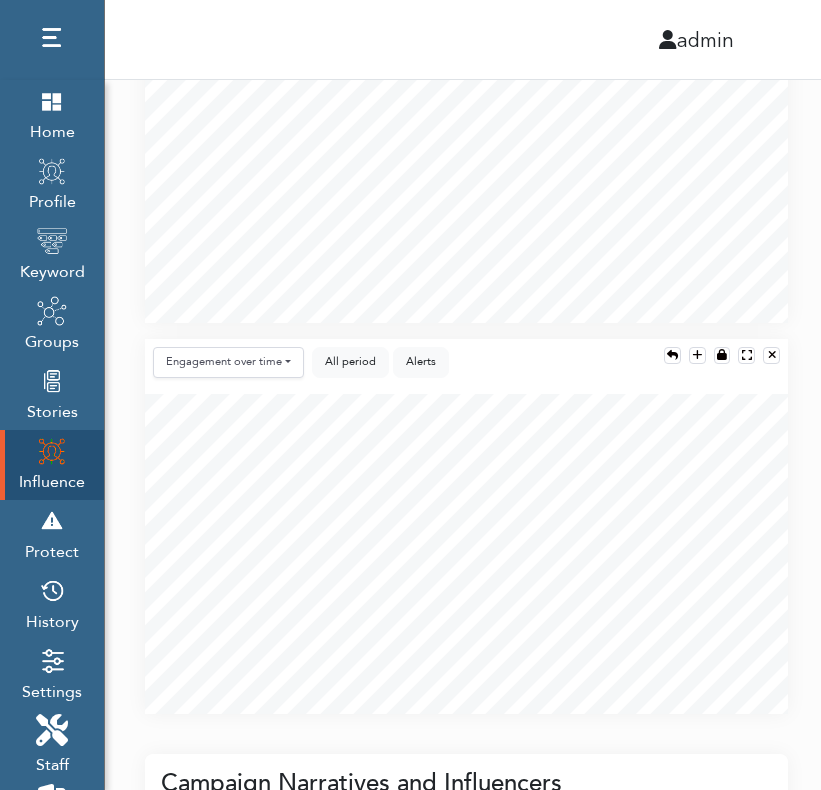 scroll, scrollTop: 0, scrollLeft: 0, axis: both 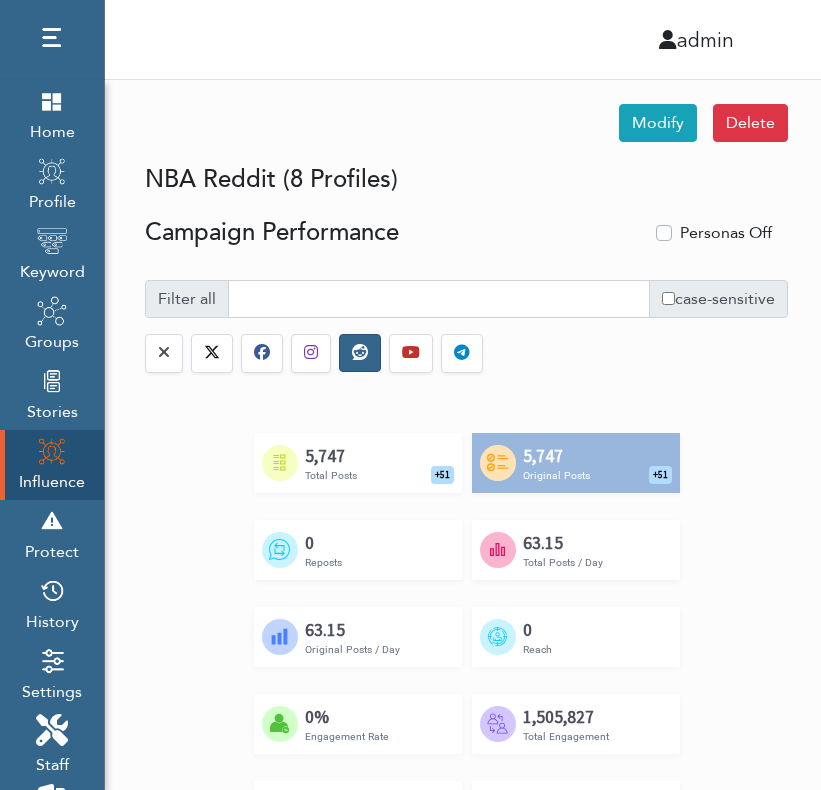 click on "Modify
Delete
NBA Reddit (8 Profiles)   Campaign Performance   Personas Off       Alerts       Filter all
case-sensitive
Created by [PERSON_NAME] @ [DOMAIN_NAME] from the Noun Project
5,747
Total Posts
+ 51
Created by [PERSON_NAME] @ [DOMAIN_NAME] from the Noun Project
5,747
Original Posts
+ 51
0
Reposts
Created by [PERSON_NAME] from the Noun Project
63.15
Total Posts / Day
Created by Saurus Icon from the Noun Project
63.15
Original Posts / Day
Created by Flatart from the Noun Project
0
Reach
Created by Visionary from the Noun Project
0%" at bounding box center (463, 2004) 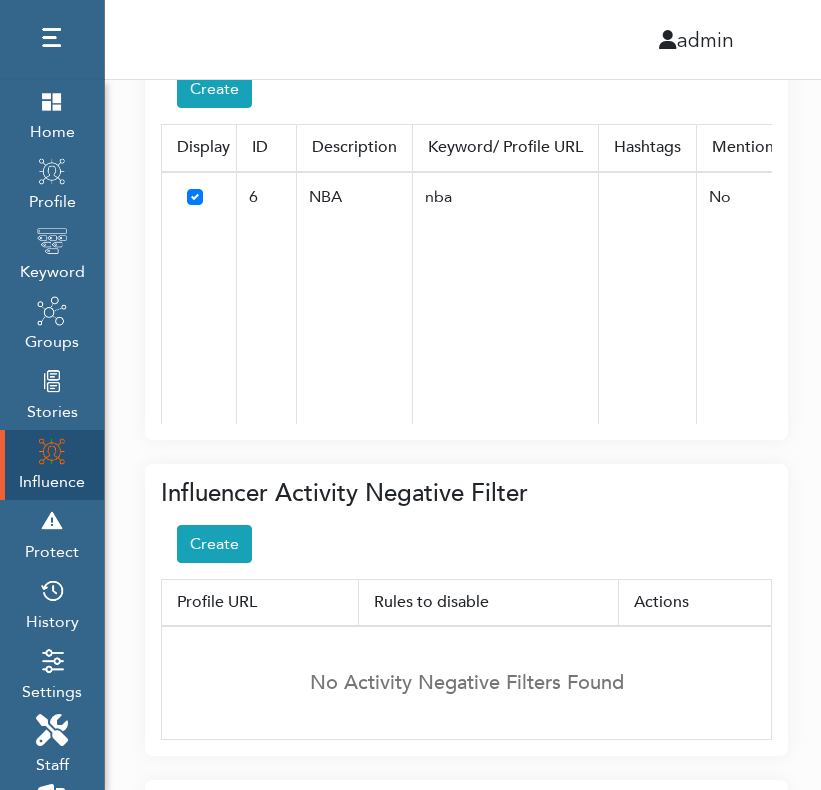 scroll, scrollTop: 1696, scrollLeft: 0, axis: vertical 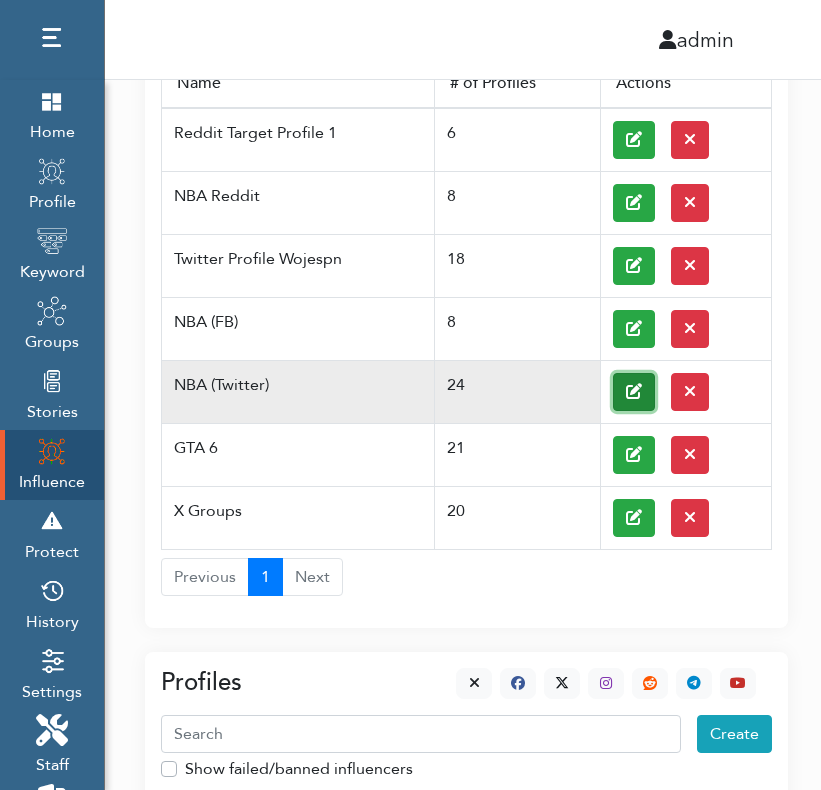 click at bounding box center (634, 392) 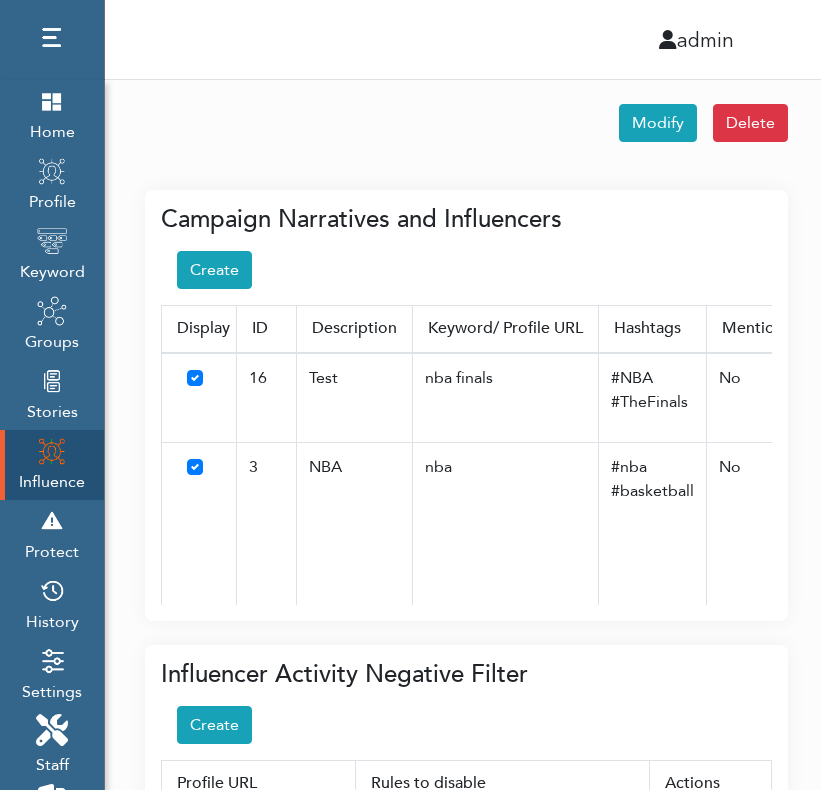 scroll, scrollTop: 0, scrollLeft: 0, axis: both 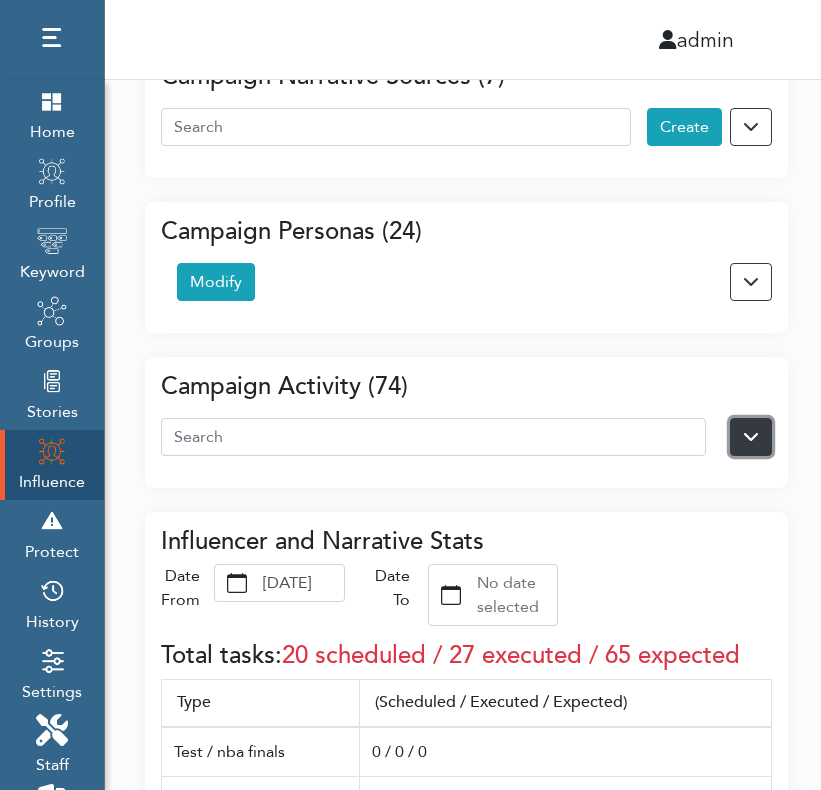 click at bounding box center [751, 436] 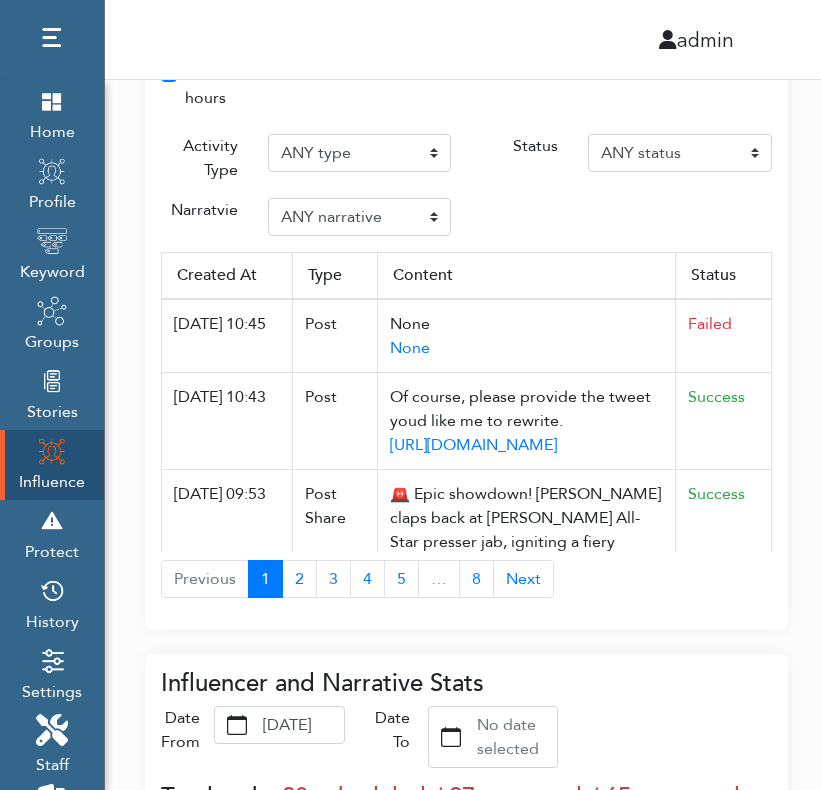 scroll, scrollTop: 2957, scrollLeft: 0, axis: vertical 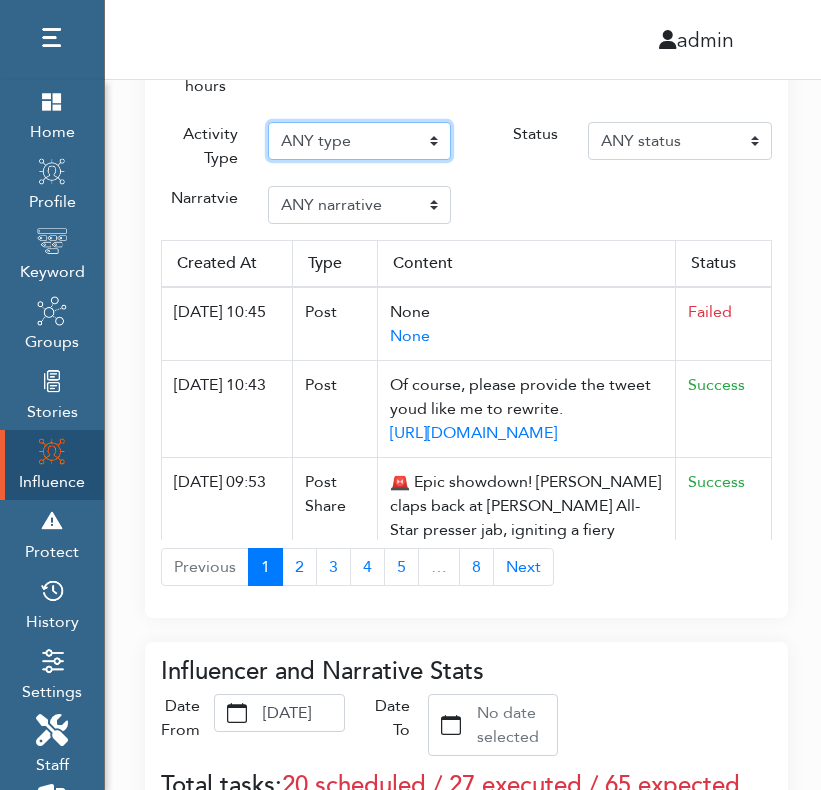 click on "ANY type Post Like Post Post comment Comment like Post Share Follow Unfollow Page like Page unlike Friend Change name Update attributes Change current location Original post Auto post reply" at bounding box center (360, 141) 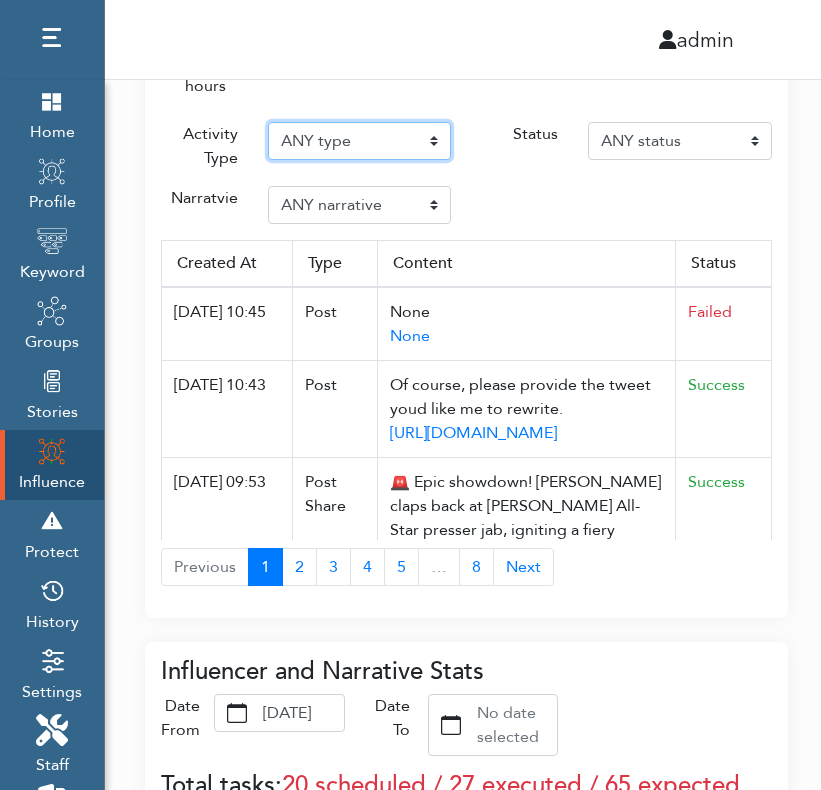 select on "Post" 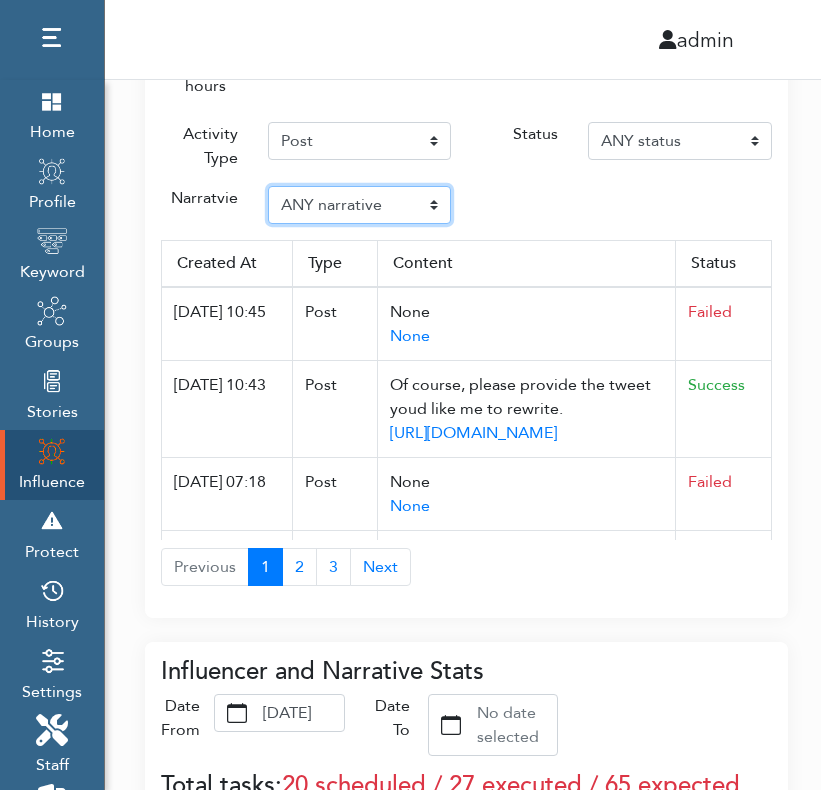 click on "ANY narrative Test NBA" at bounding box center [360, 205] 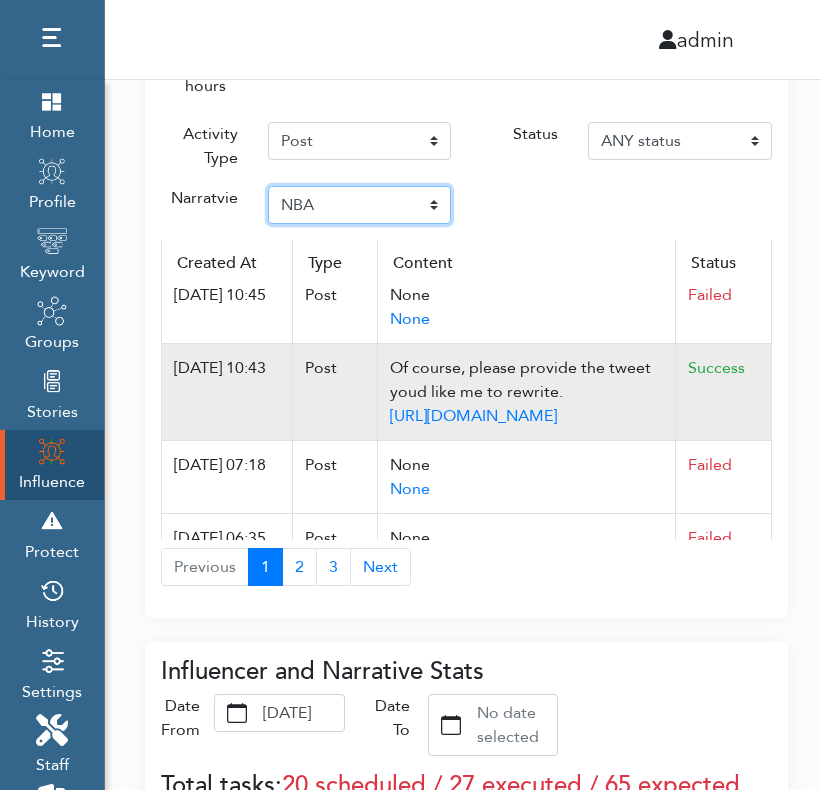 scroll, scrollTop: 10, scrollLeft: 0, axis: vertical 